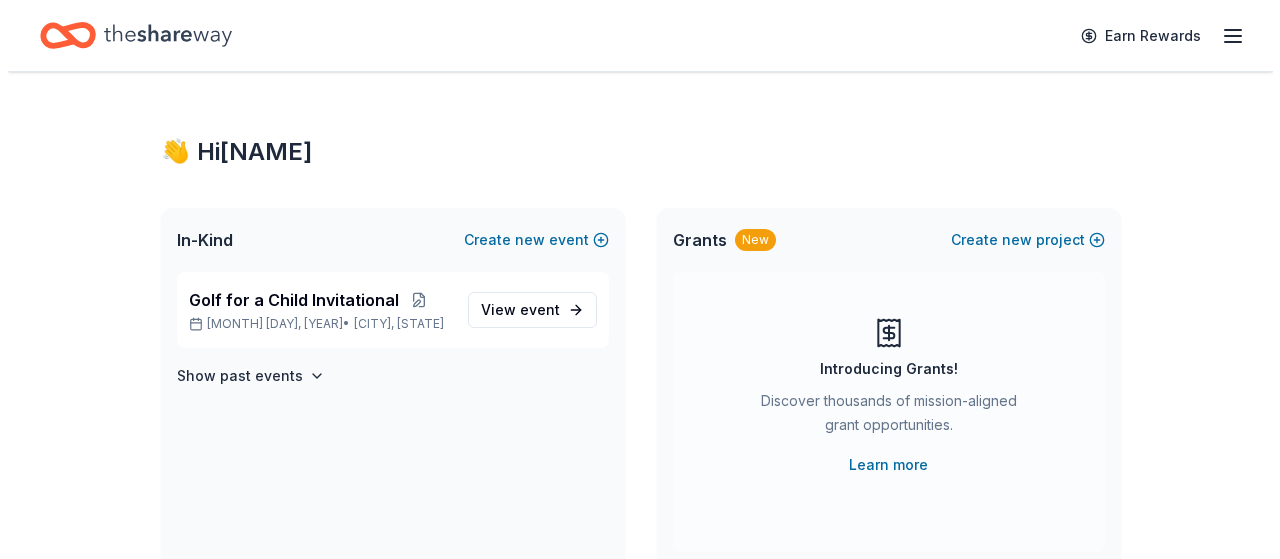 scroll, scrollTop: 0, scrollLeft: 0, axis: both 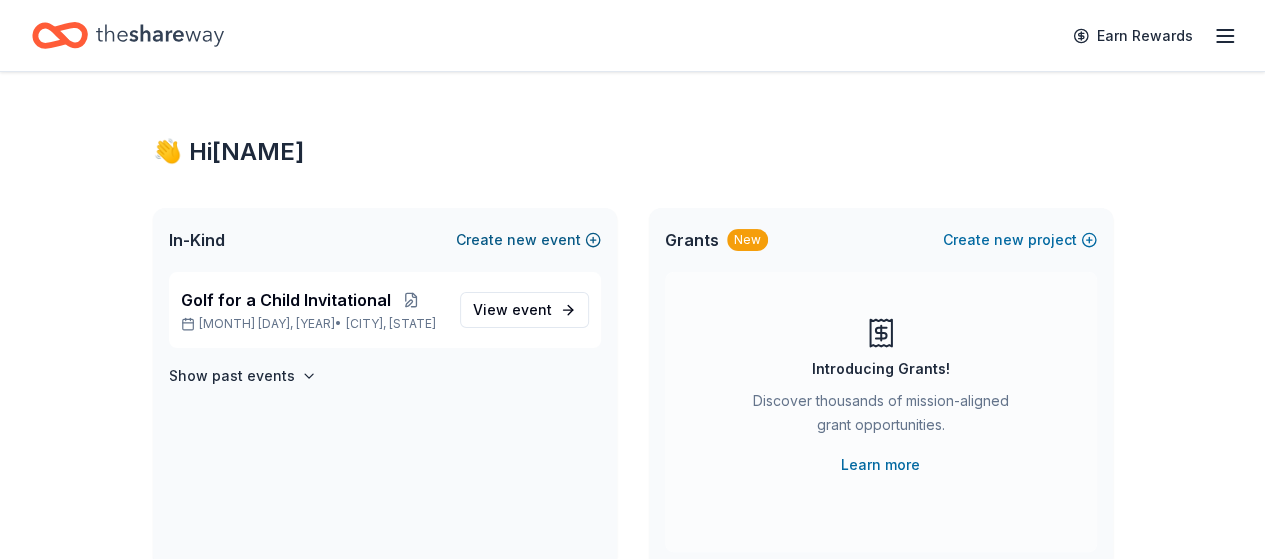 click on "new" at bounding box center [522, 240] 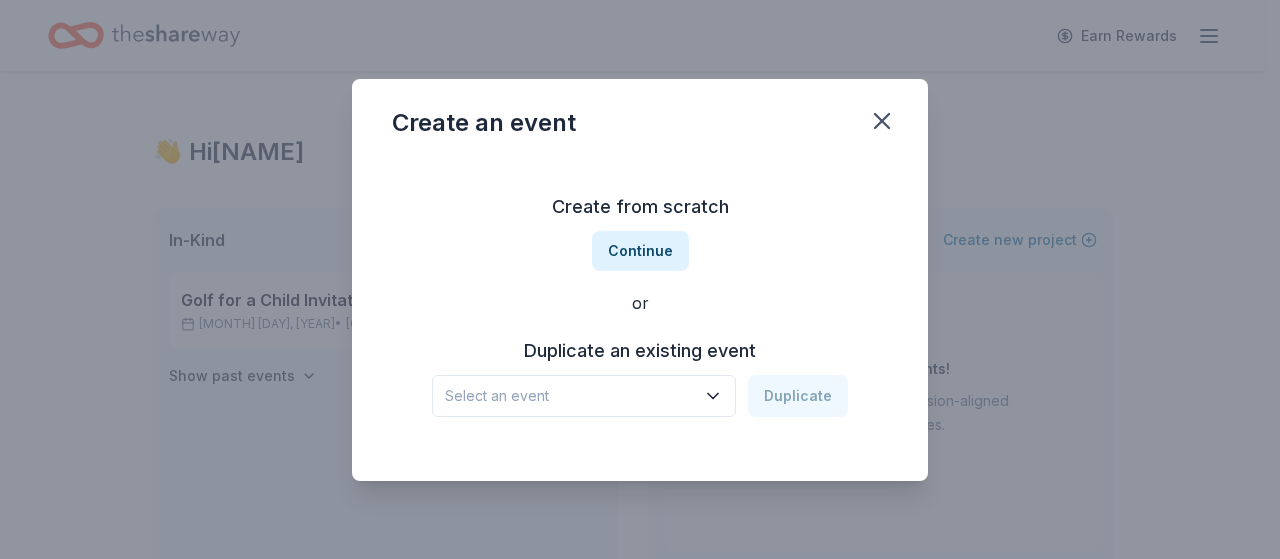 click 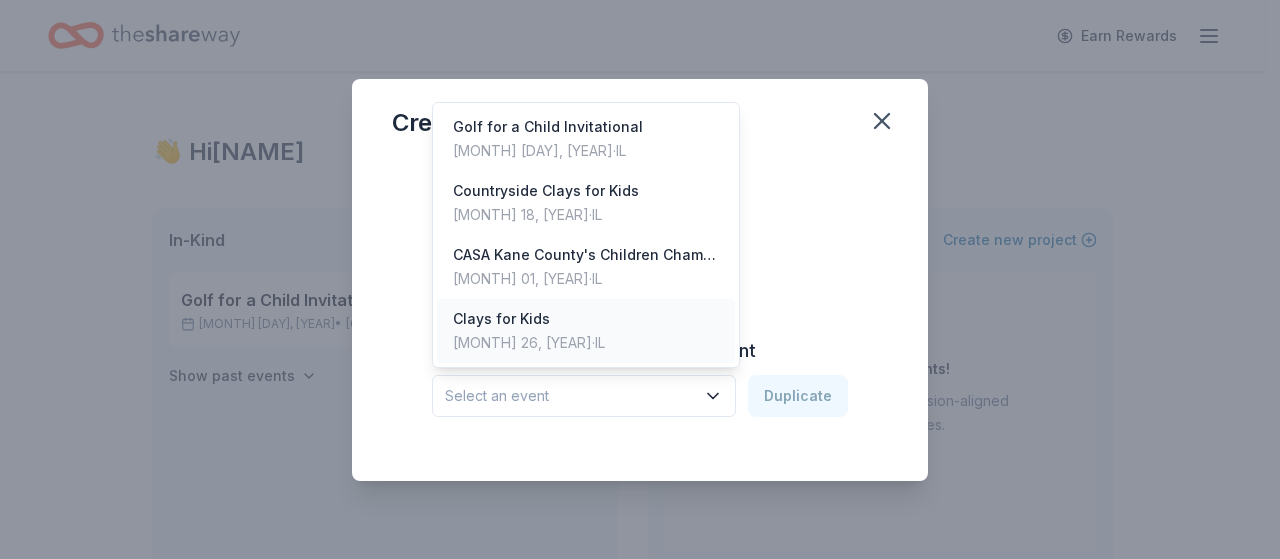 click on "Sep 26, 2024  ·  IL" at bounding box center (529, 343) 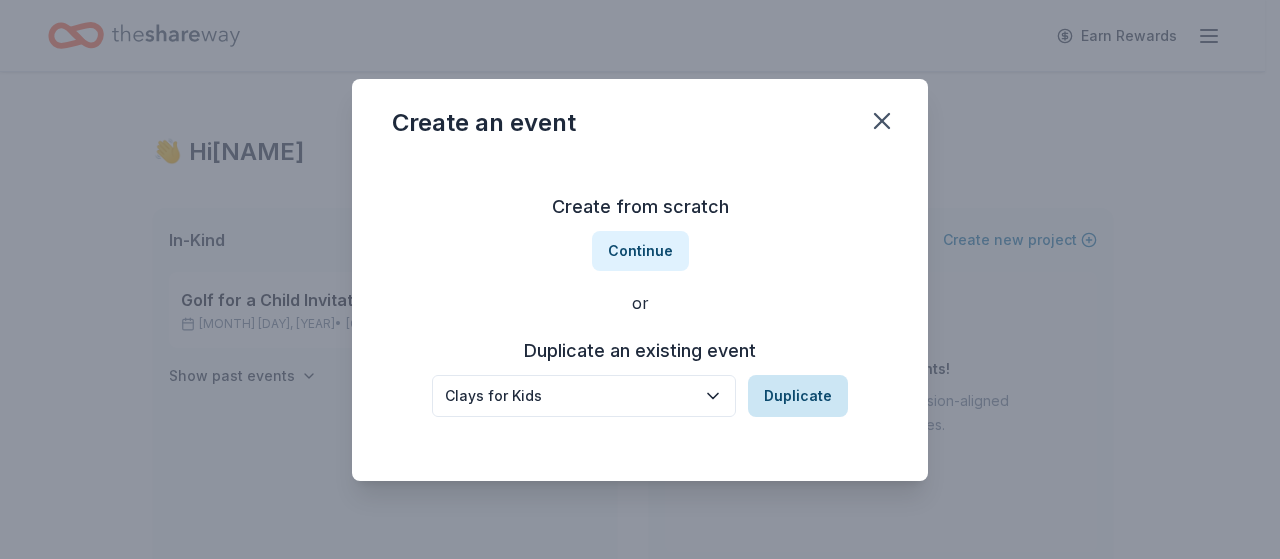 click on "Duplicate" at bounding box center [798, 396] 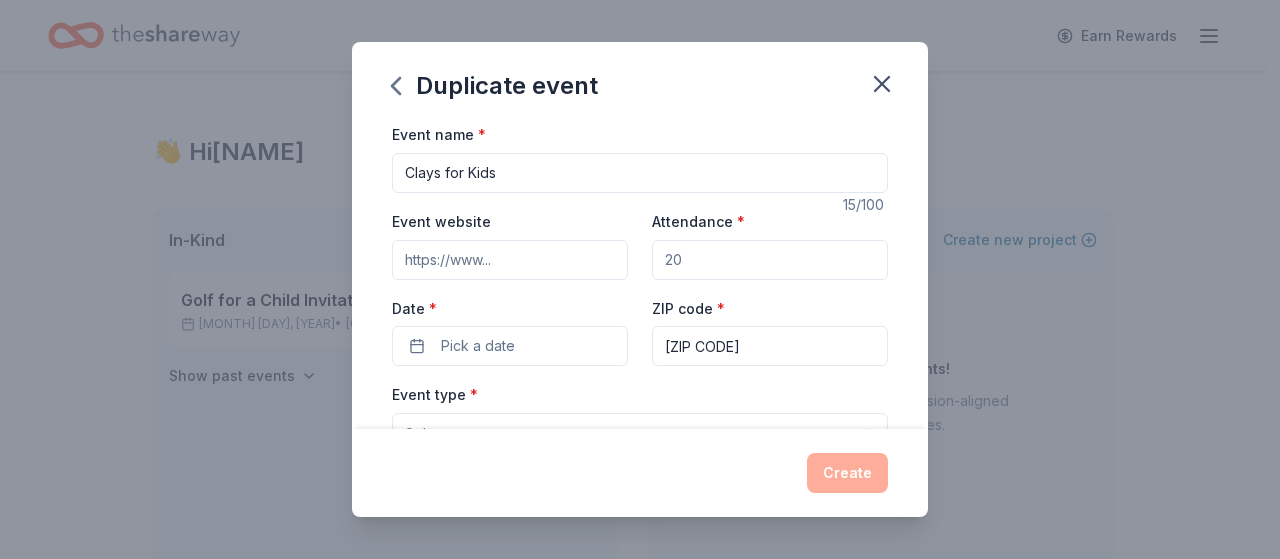 click on "Event website" at bounding box center (510, 260) 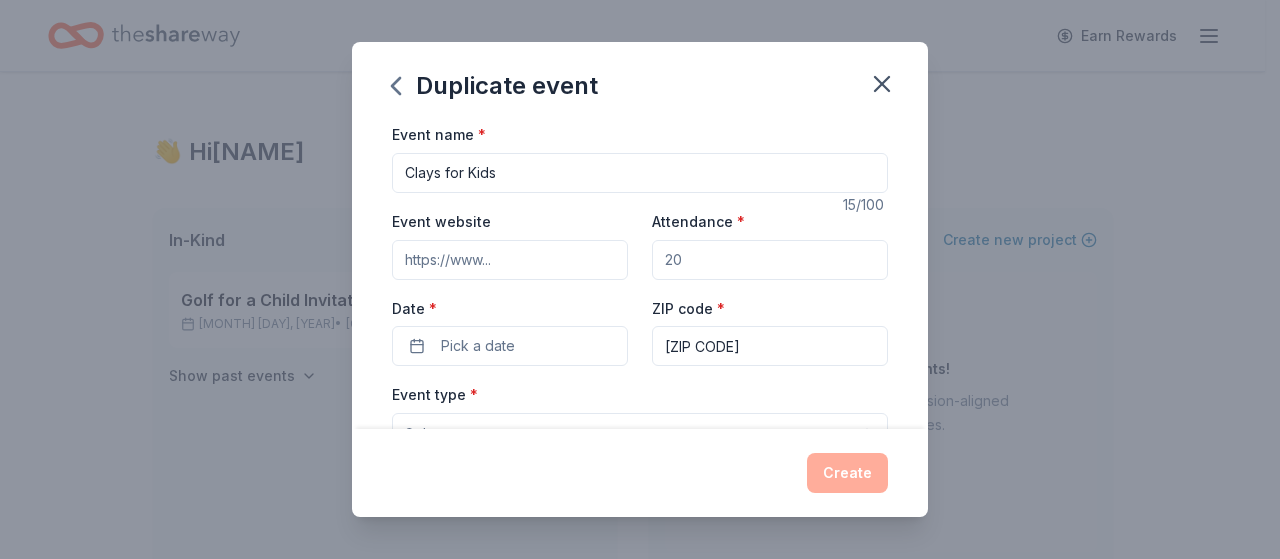 paste on "https://casakanecounty.org/casa-events/clays-for-kids/" 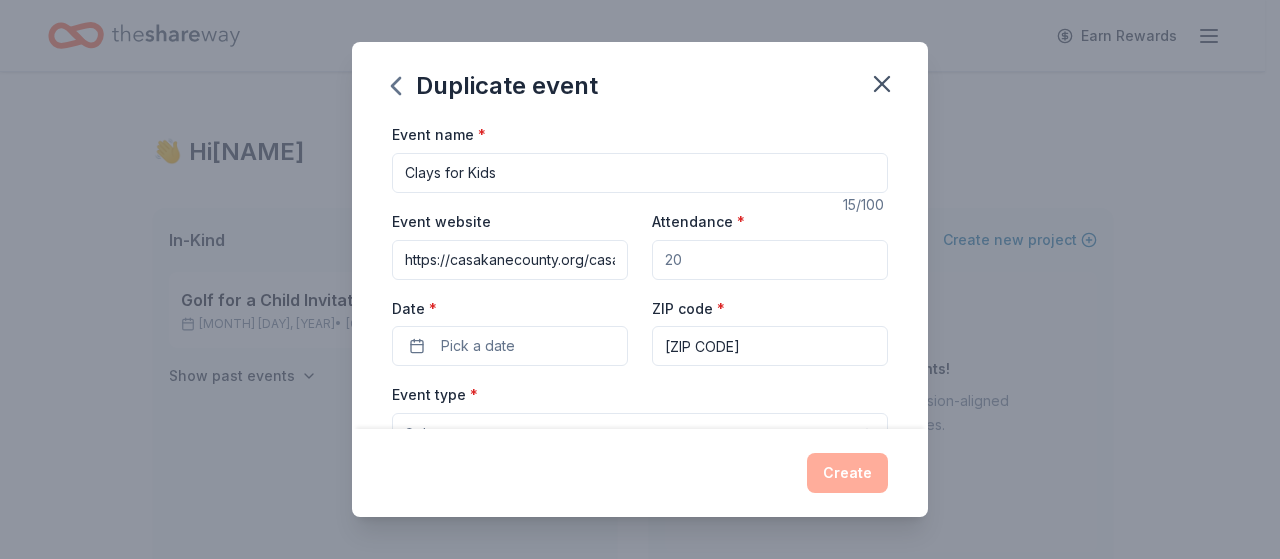 scroll, scrollTop: 0, scrollLeft: 167, axis: horizontal 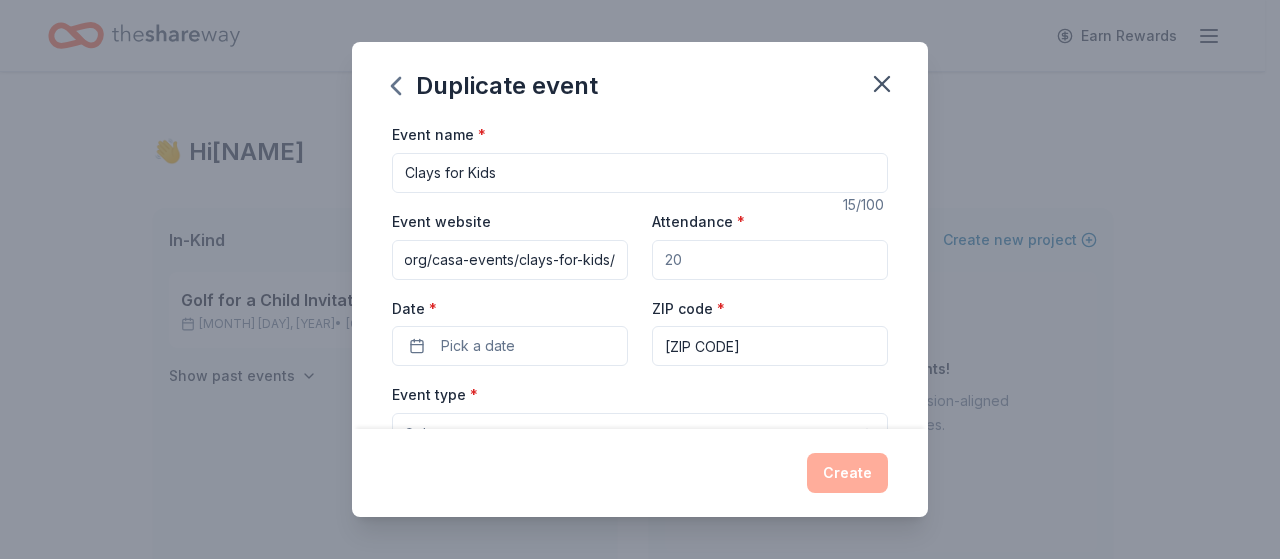 type on "https://casakanecounty.org/casa-events/clays-for-kids/" 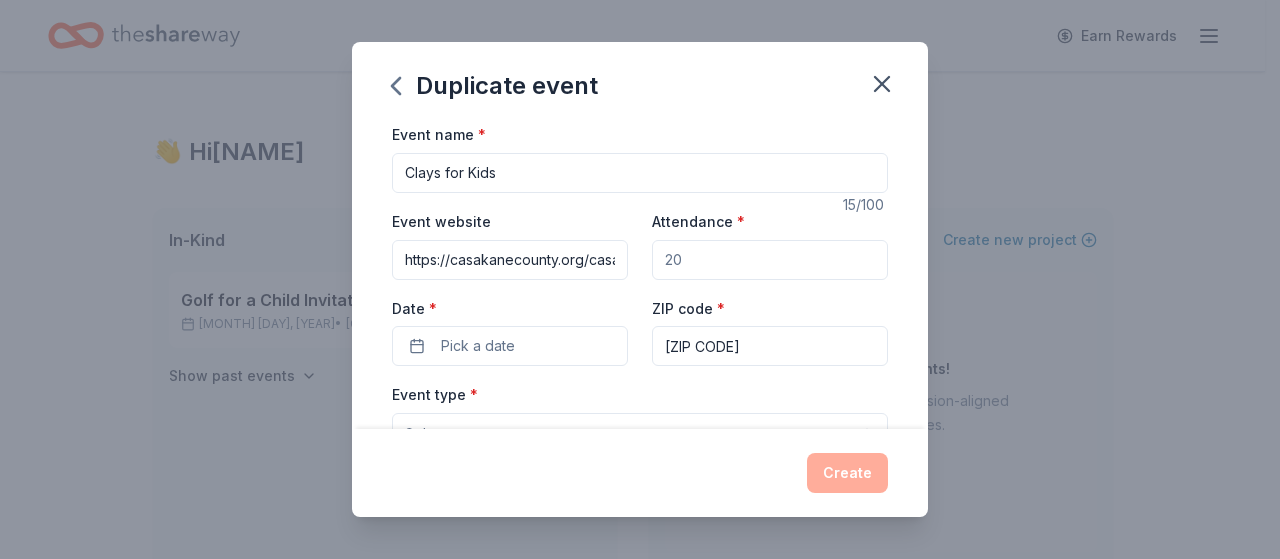 click on "Attendance *" at bounding box center [770, 260] 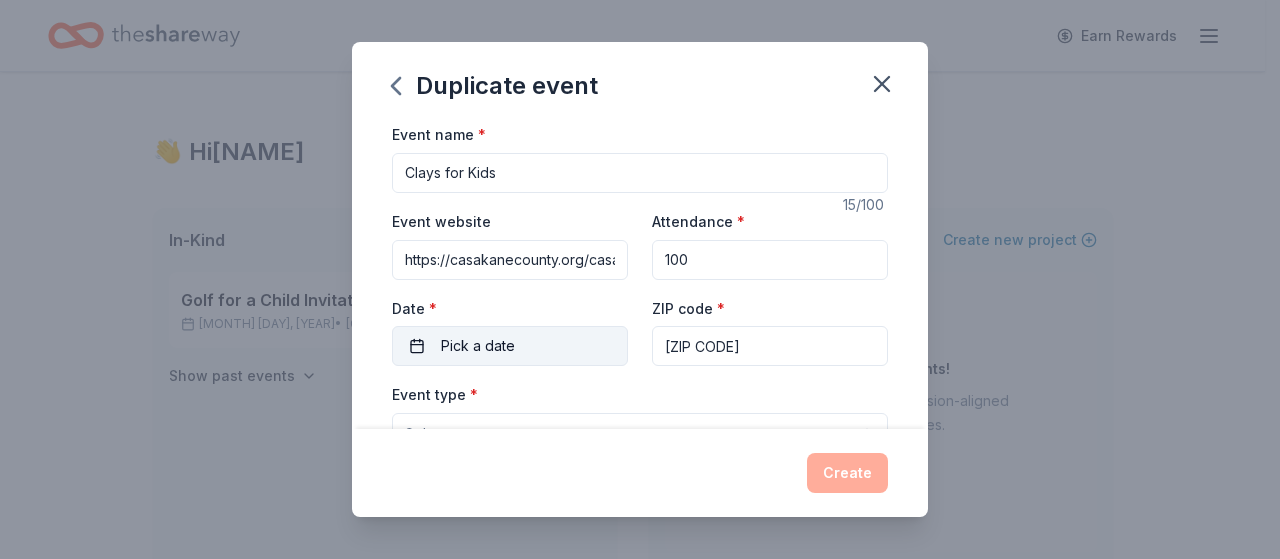 type on "100" 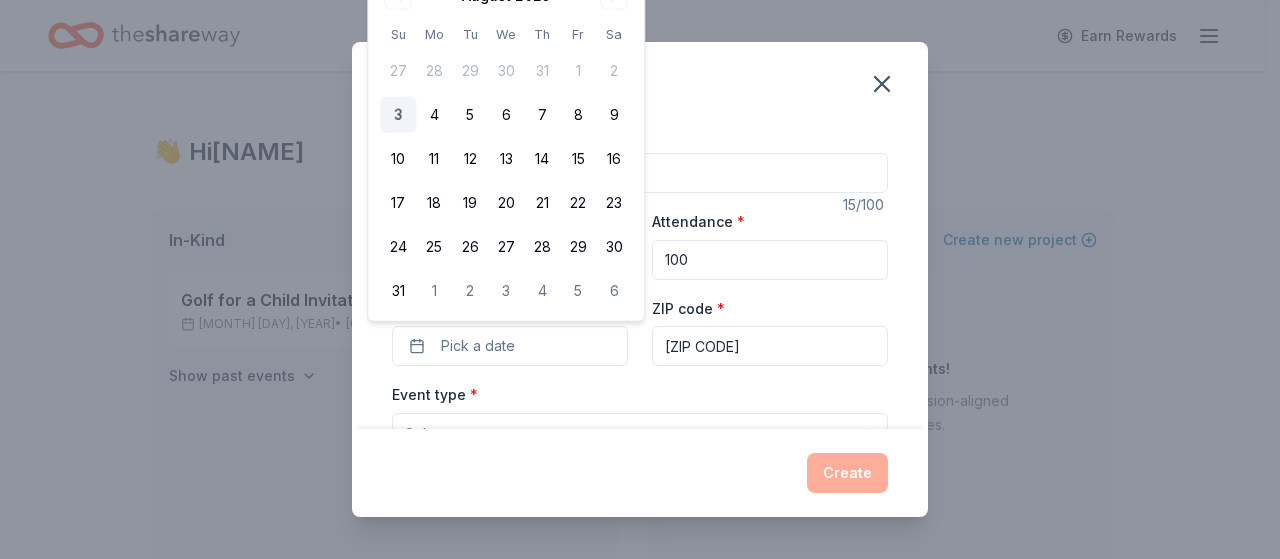 click on "ZIP code * 60134" at bounding box center (770, 331) 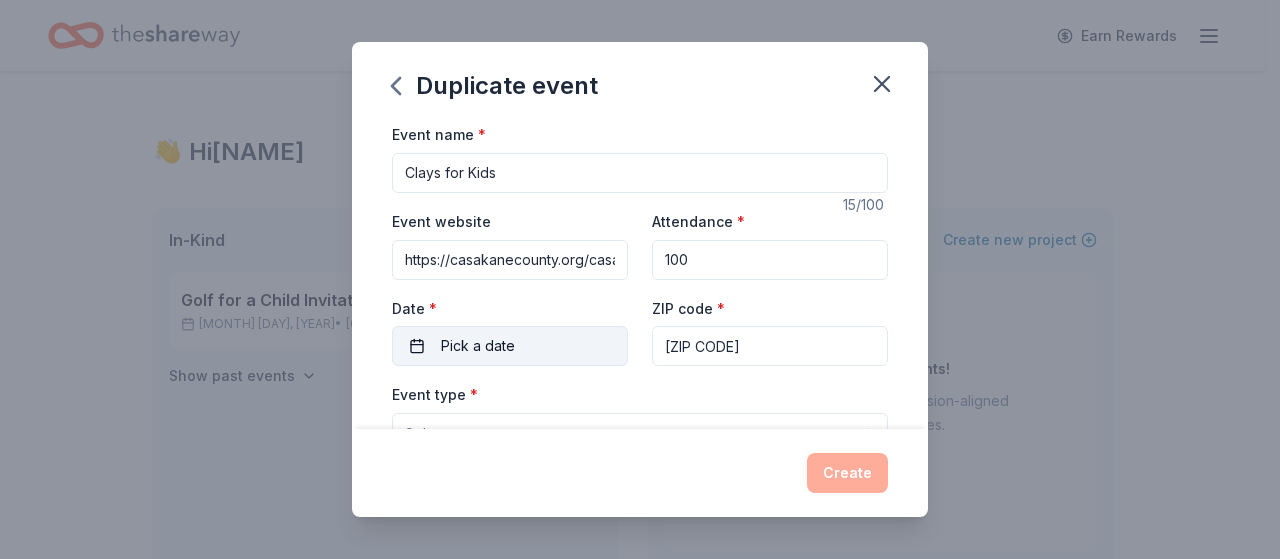 click on "Pick a date" at bounding box center [510, 346] 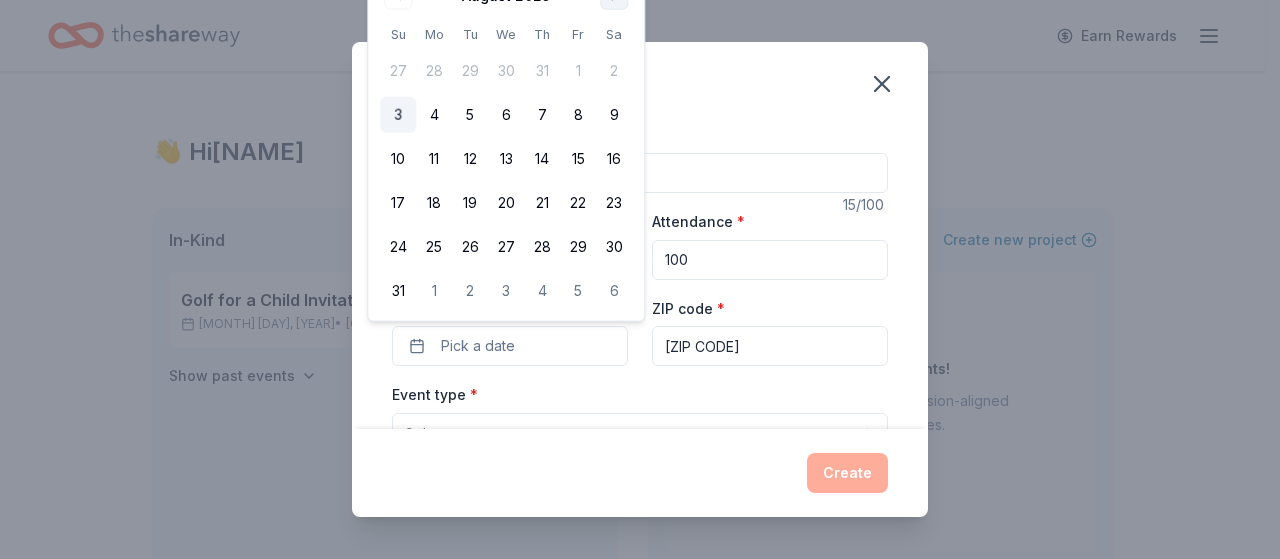 click at bounding box center (614, -4) 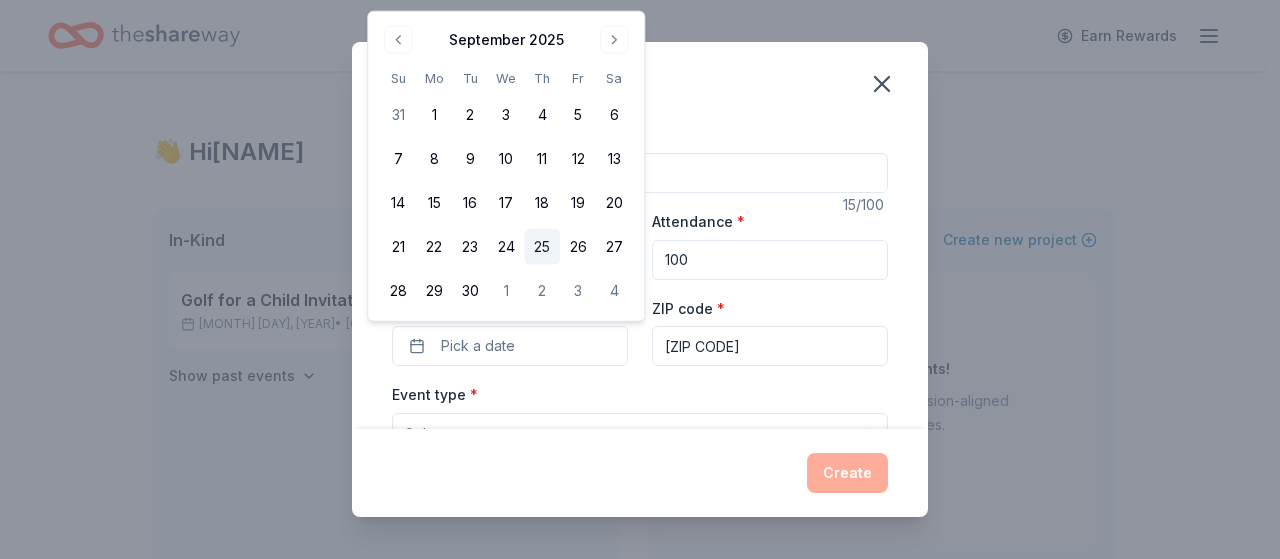 click on "25" at bounding box center [542, 247] 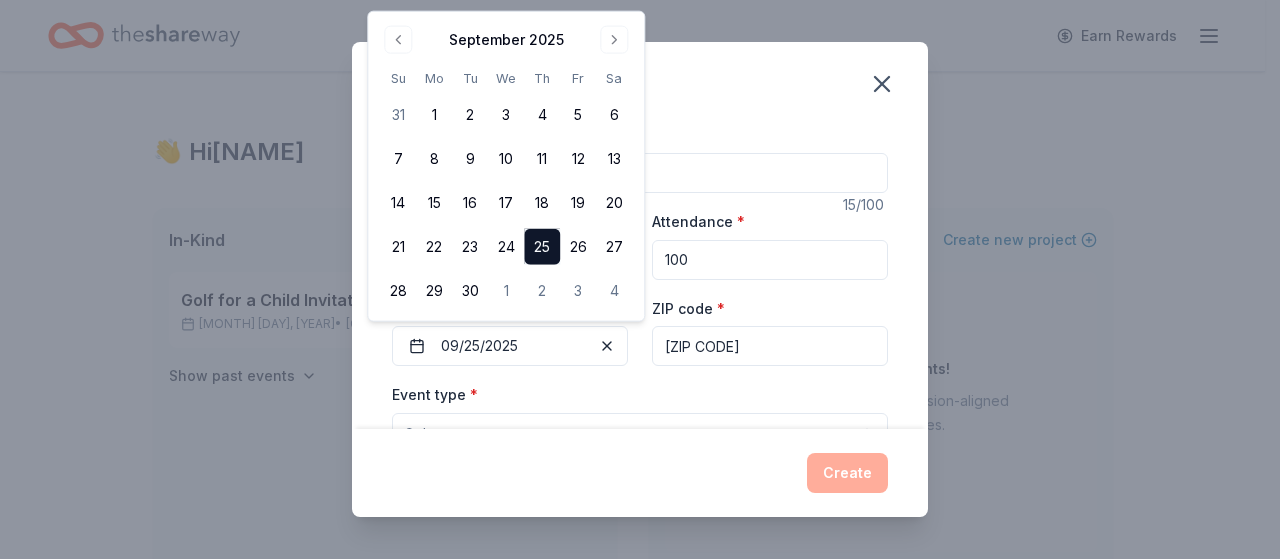 click on "60134" at bounding box center (770, 346) 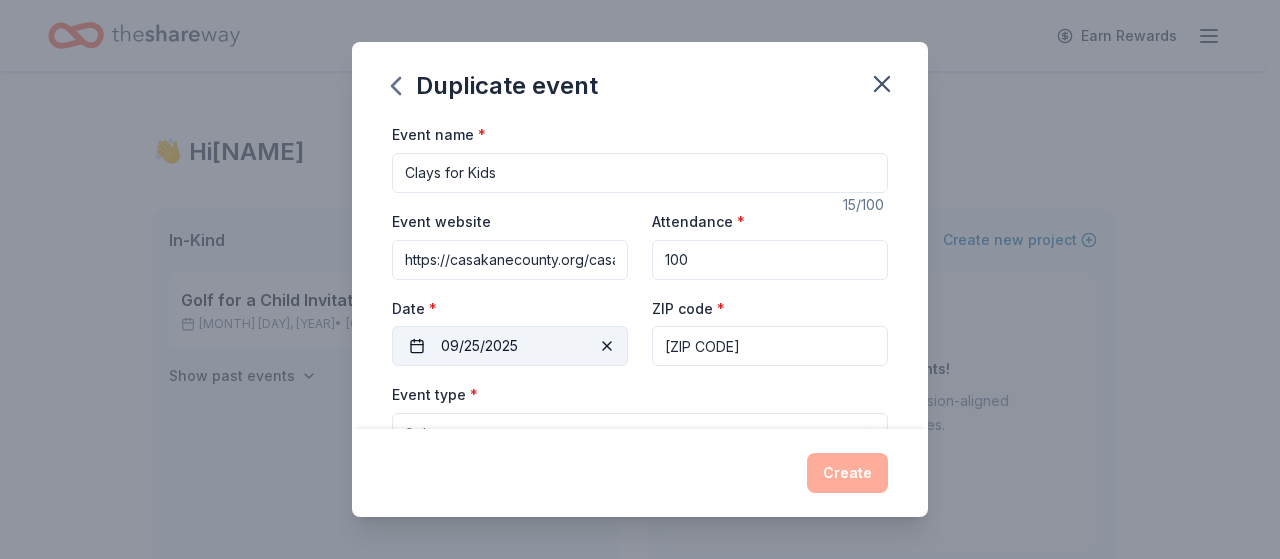 drag, startPoint x: 760, startPoint y: 349, endPoint x: 608, endPoint y: 357, distance: 152.21039 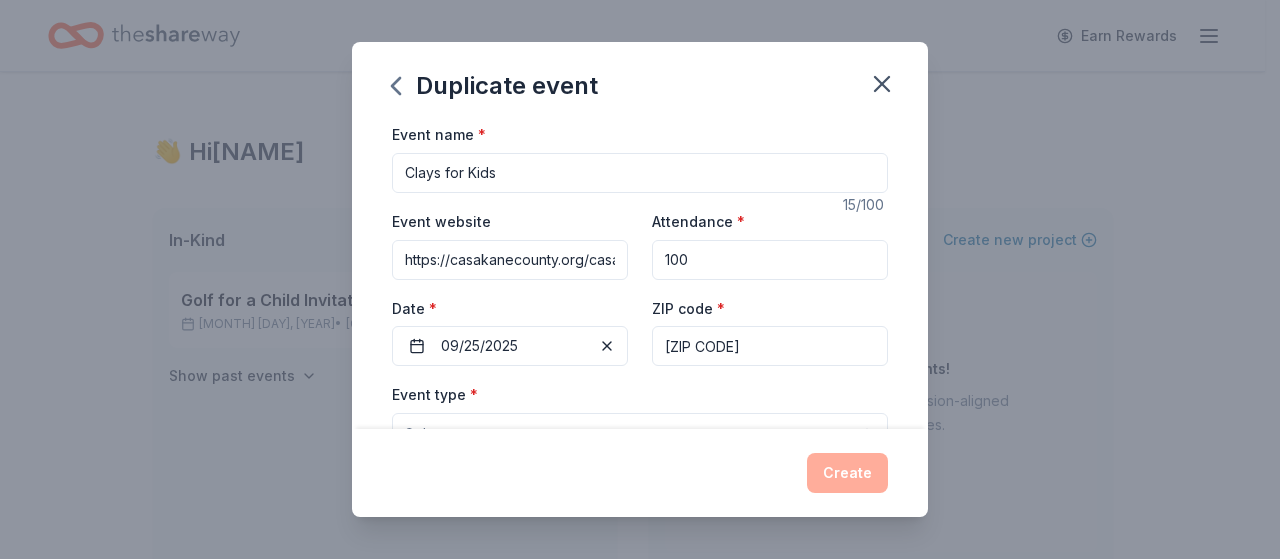 type on "60118" 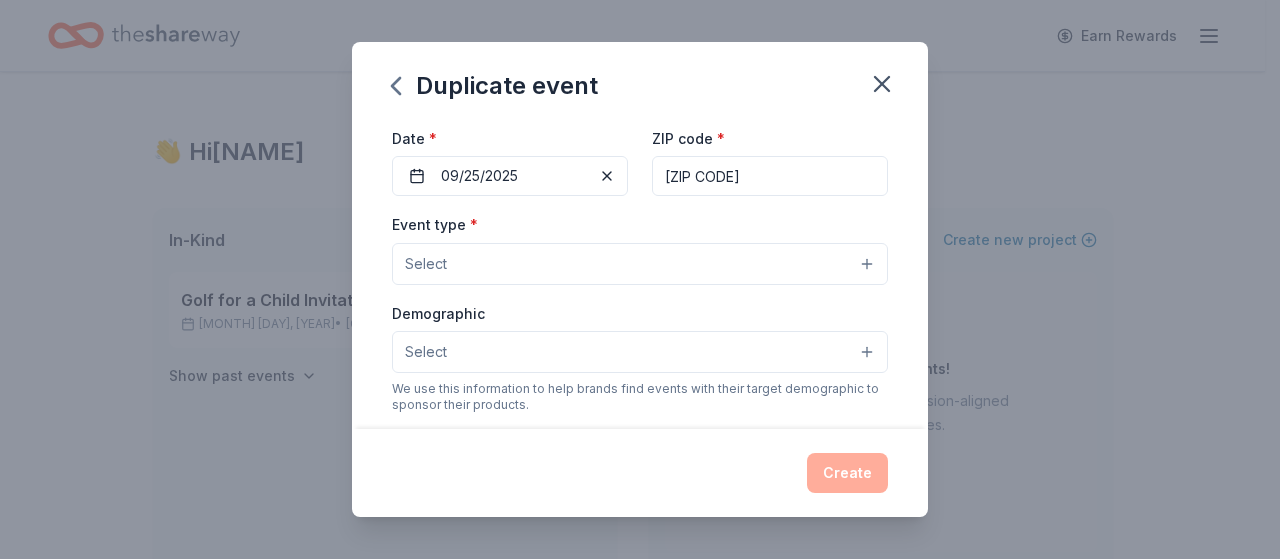 scroll, scrollTop: 200, scrollLeft: 0, axis: vertical 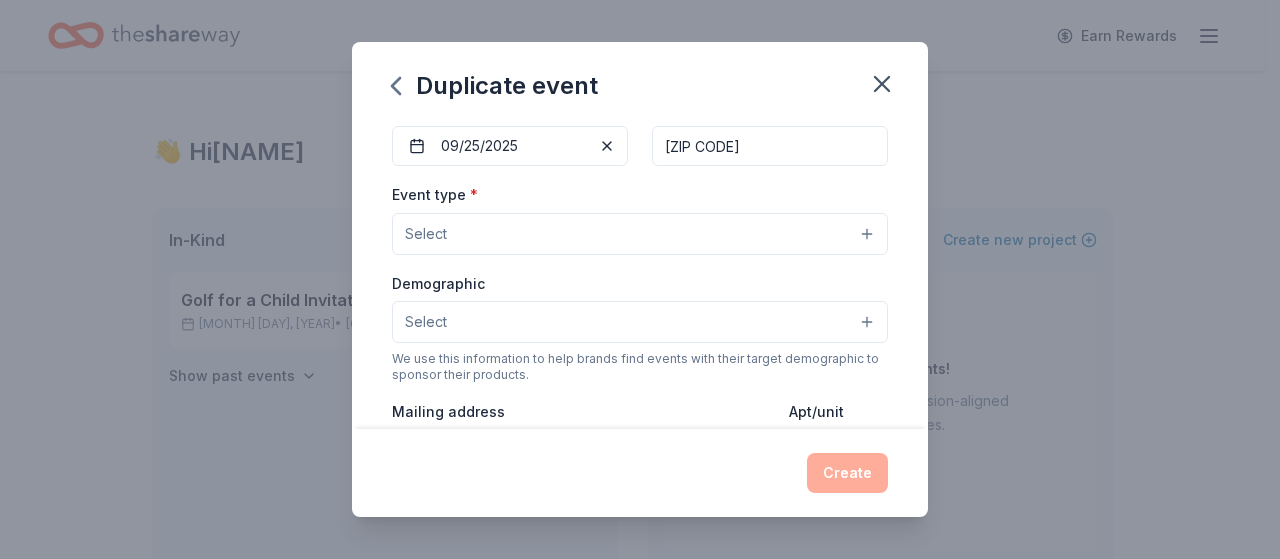 click on "Select" at bounding box center (640, 234) 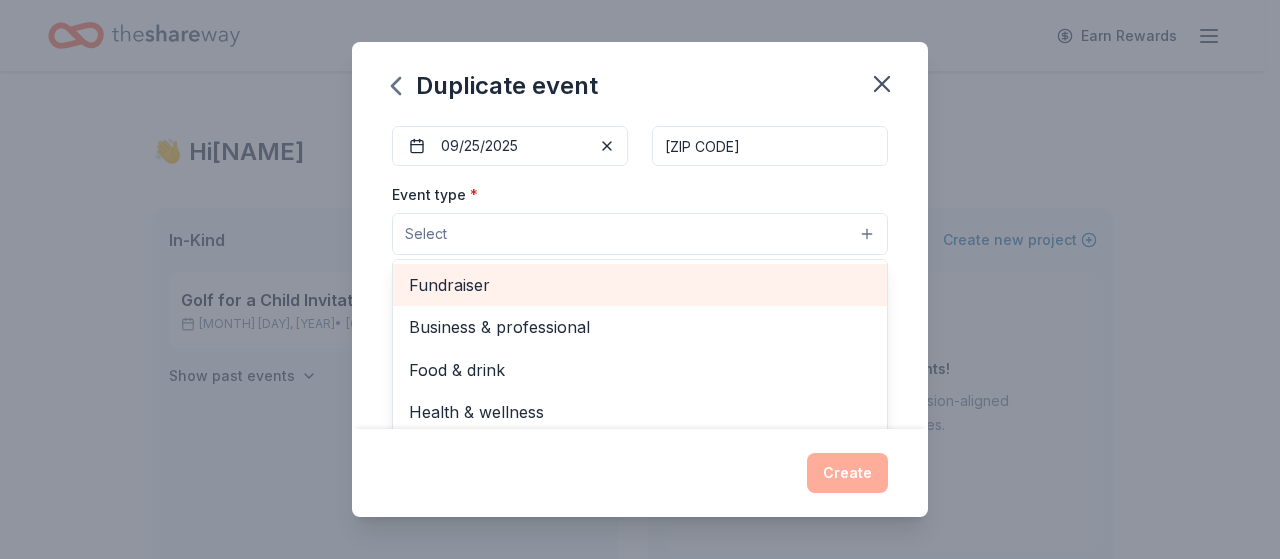 click on "Fundraiser" at bounding box center (640, 285) 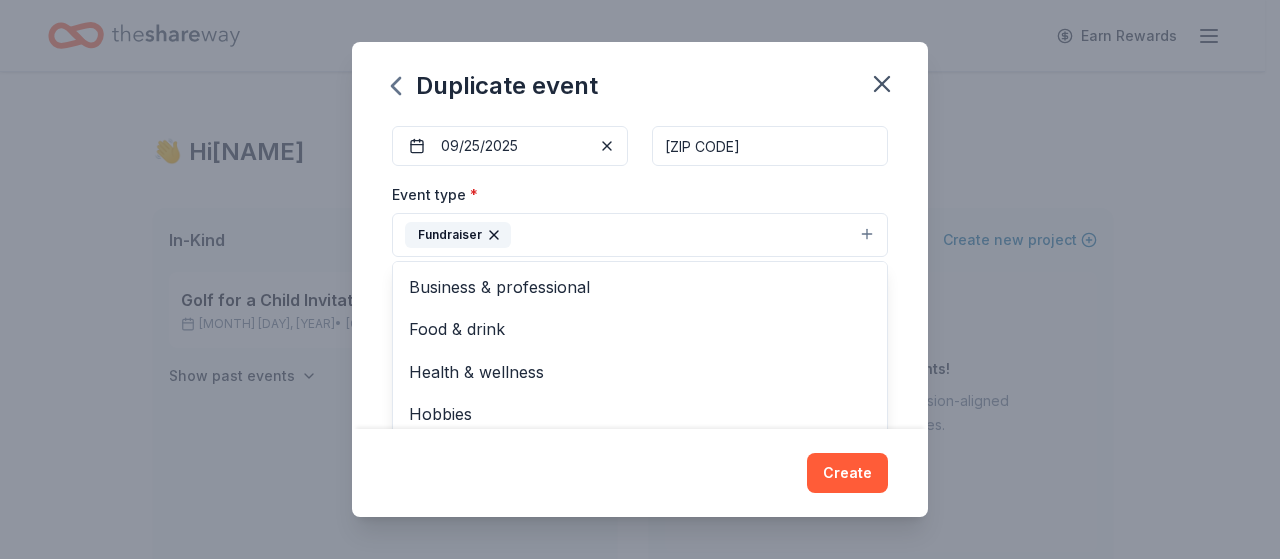 click on "Event name * Clays for Kids 15 /100 Event website https://casakanecounty.org/casa-events/clays-for-kids/ Attendance * 100 Date * 09/25/2025 ZIP code * 60118 Event type * Fundraiser Business & professional Food & drink Health & wellness Hobbies Music Performing & visual arts Demographic Select We use this information to help brands find events with their target demographic to sponsor their products. Mailing address Apt/unit Description What are you looking for? * Auction & raffle Meals Snacks Desserts Alcohol Beverages Send me reminders Email me reminders of donor application deadlines Recurring event Copy donors Saved Applied Approved Received Declined Not interested All copied donors will be given "saved" status in your new event. Companies that are no longer donating will not be copied." at bounding box center (640, 275) 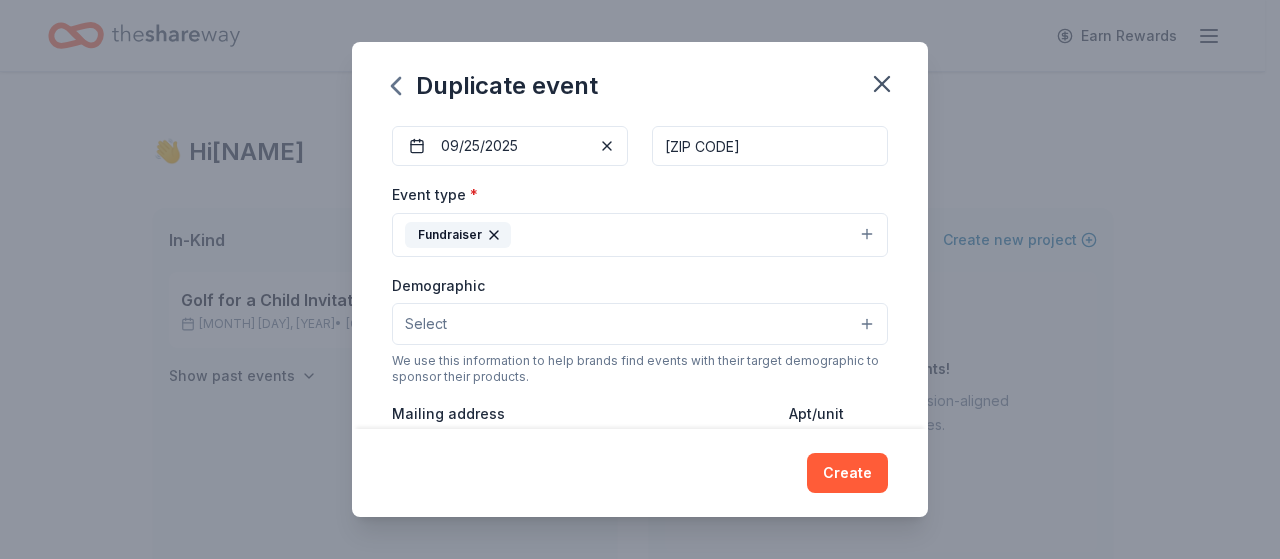 click on "Fundraiser" at bounding box center (640, 235) 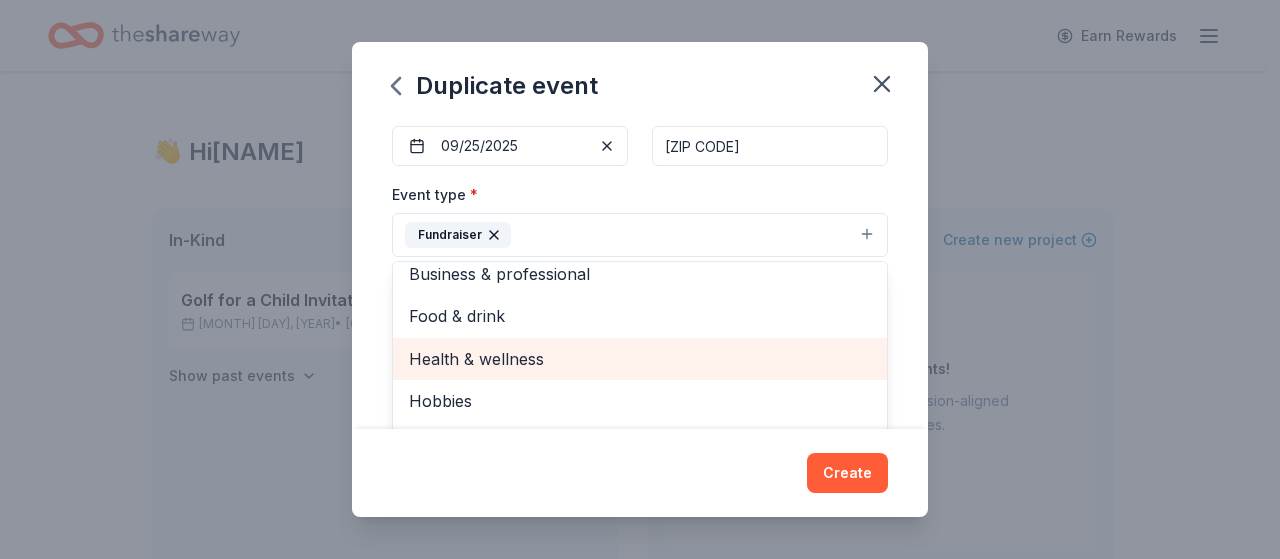 scroll, scrollTop: 24, scrollLeft: 0, axis: vertical 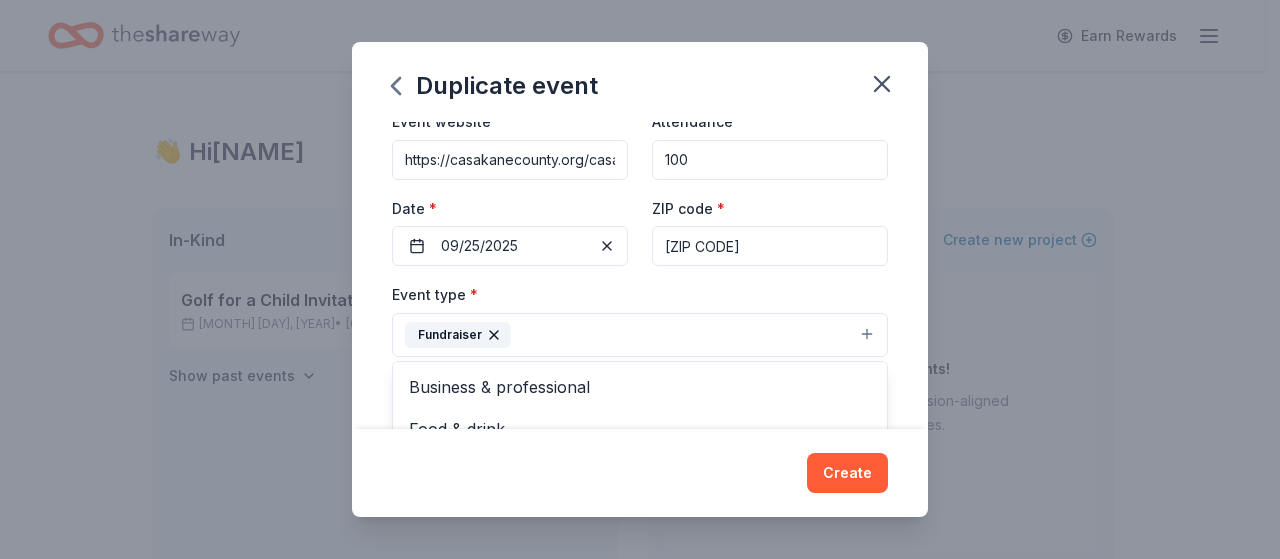 click on "Event name * Clays for Kids 15 /100 Event website https://casakanecounty.org/casa-events/clays-for-kids/ Attendance * 100 Date * 09/25/2025 ZIP code * 60118 Event type * Fundraiser Business & professional Food & drink Health & wellness Hobbies Music Performing & visual arts Demographic Select We use this information to help brands find events with their target demographic to sponsor their products. Mailing address Apt/unit Description What are you looking for? * Auction & raffle Meals Snacks Desserts Alcohol Beverages Send me reminders Email me reminders of donor application deadlines Recurring event Copy donors Saved Applied Approved Received Declined Not interested All copied donors will be given "saved" status in your new event. Companies that are no longer donating will not be copied." at bounding box center [640, 275] 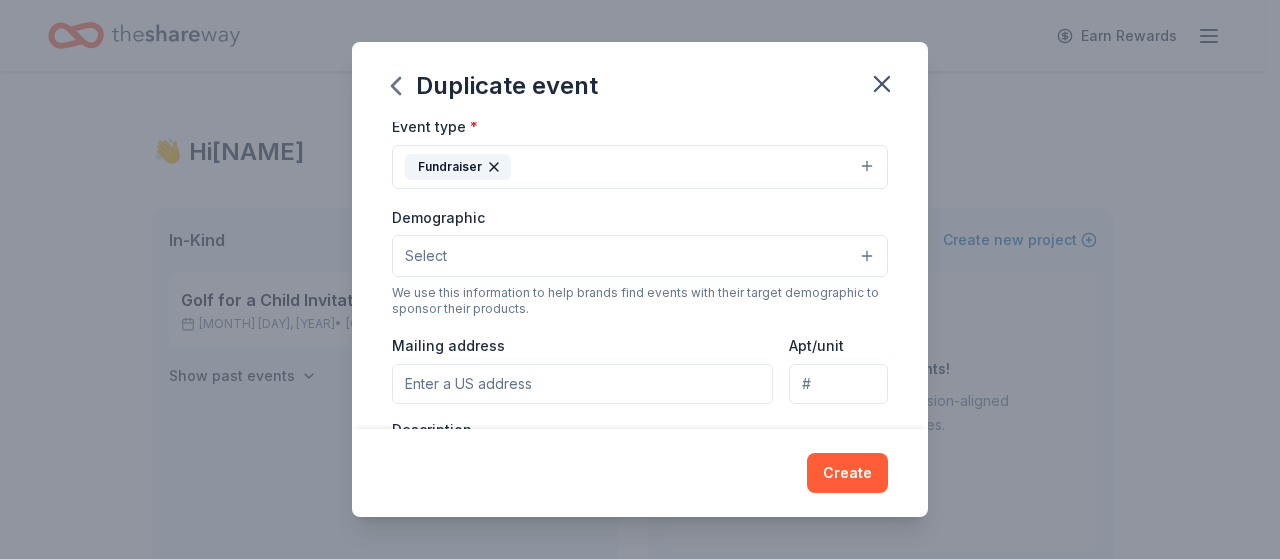 scroll, scrollTop: 300, scrollLeft: 0, axis: vertical 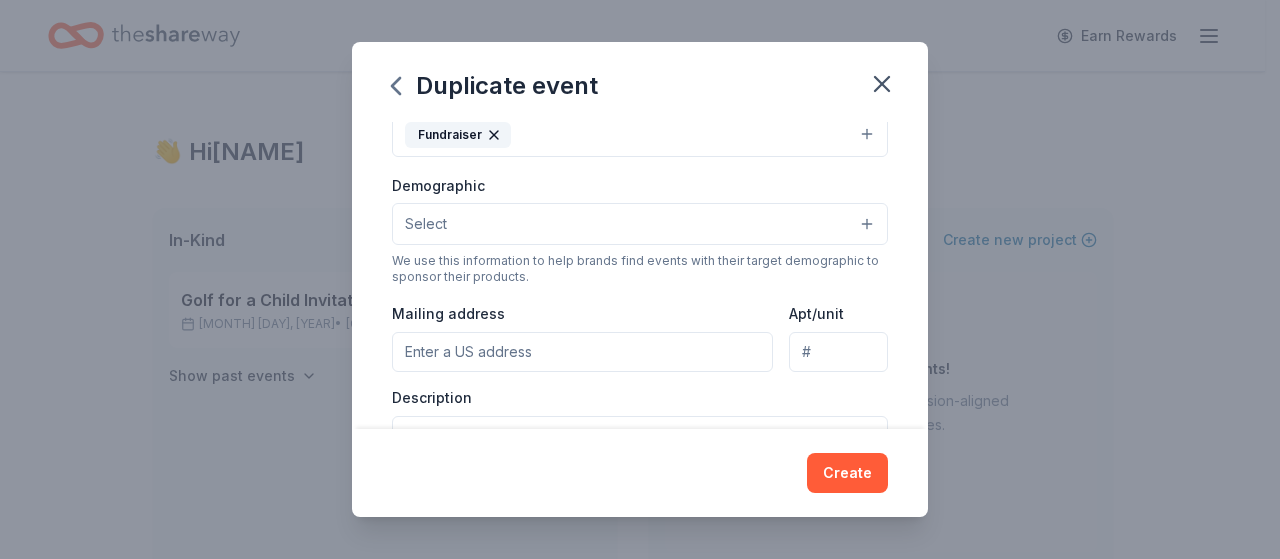 click on "Select" at bounding box center (640, 224) 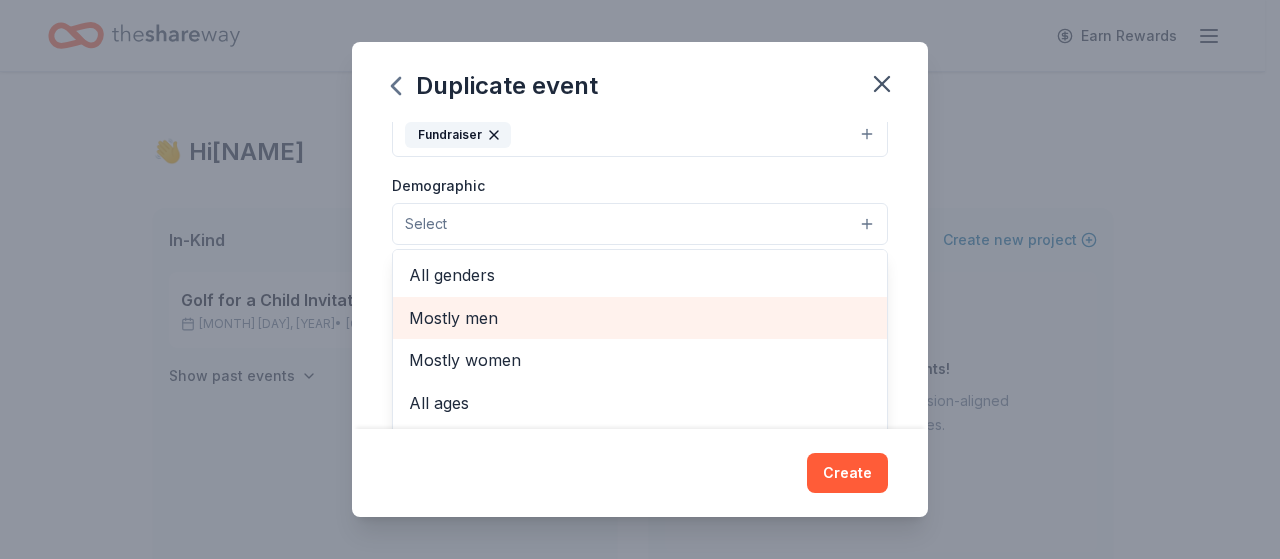 click on "Mostly men" at bounding box center [640, 318] 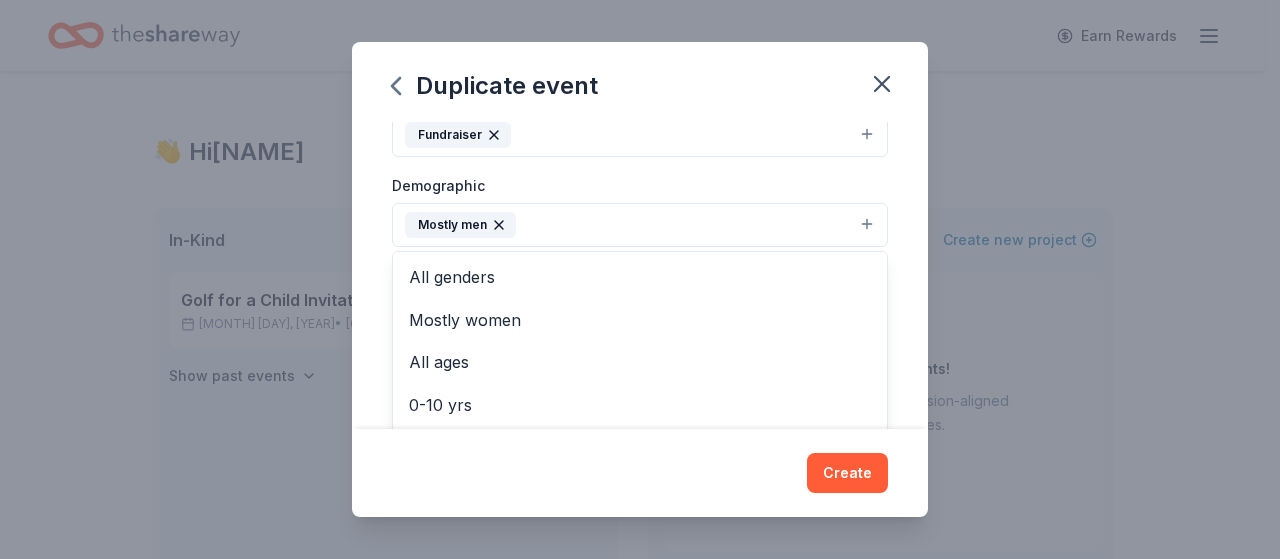 click on "Event name * Clays for Kids 15 /100 Event website https://casakanecounty.org/casa-events/clays-for-kids/ Attendance * 100 Date * 09/25/2025 ZIP code * 60118 Event type * Fundraiser Demographic Mostly men All genders Mostly women All ages 0-10 yrs 10-20 yrs 20-30 yrs 30-40 yrs 40-50 yrs 50-60 yrs 60-70 yrs 70-80 yrs 80+ yrs We use this information to help brands find events with their target demographic to sponsor their products. Mailing address Apt/unit Description What are you looking for? * Auction & raffle Meals Snacks Desserts Alcohol Beverages Send me reminders Email me reminders of donor application deadlines Recurring event Copy donors Saved Applied Approved Received Declined Not interested All copied donors will be given "saved" status in your new event. Companies that are no longer donating will not be copied." at bounding box center [640, 275] 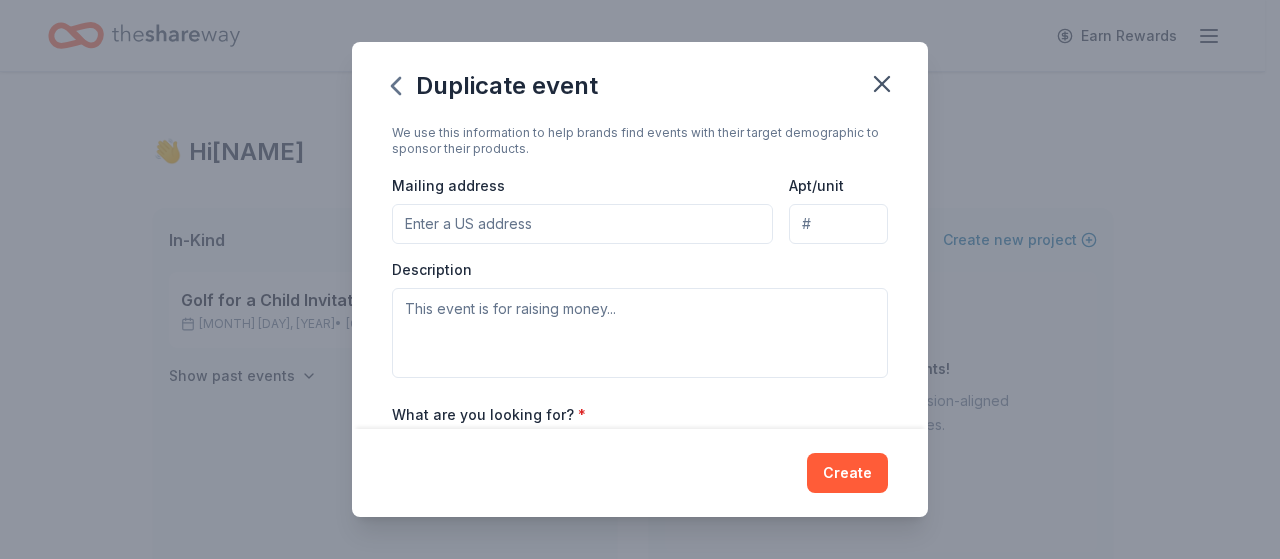 scroll, scrollTop: 400, scrollLeft: 0, axis: vertical 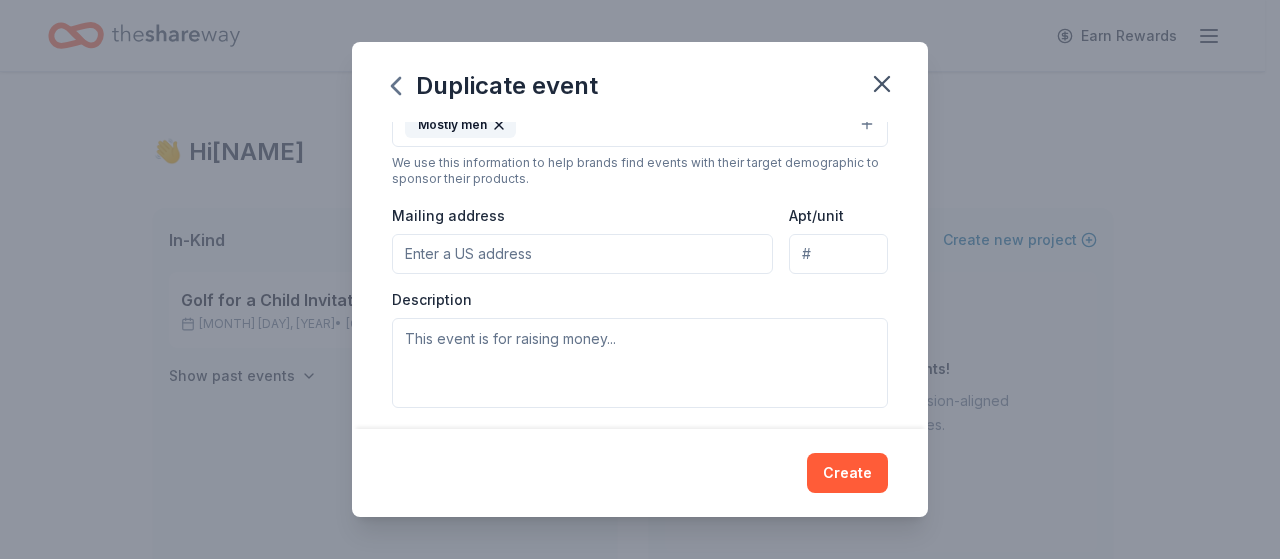 click on "Mailing address" at bounding box center [582, 254] 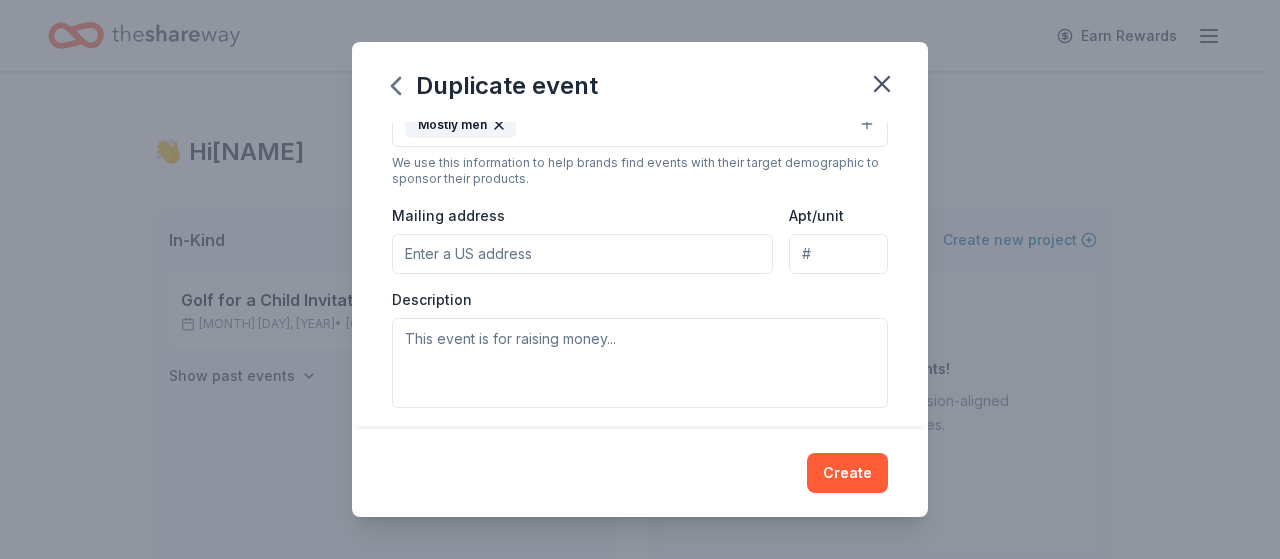 type on "100 S. Third Street, Suite 460" 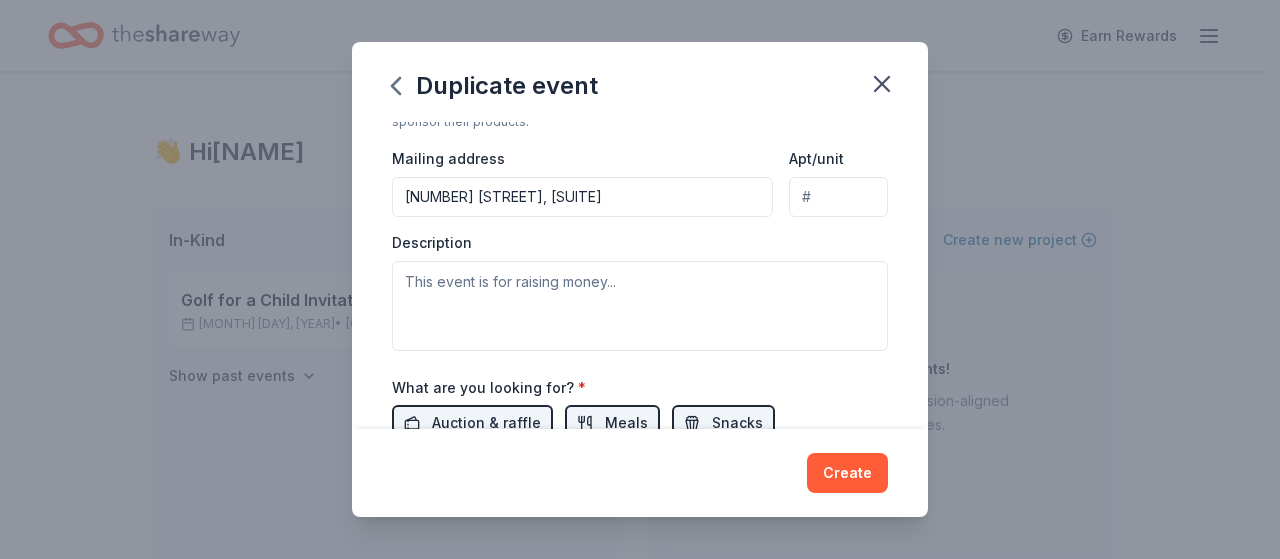 scroll, scrollTop: 500, scrollLeft: 0, axis: vertical 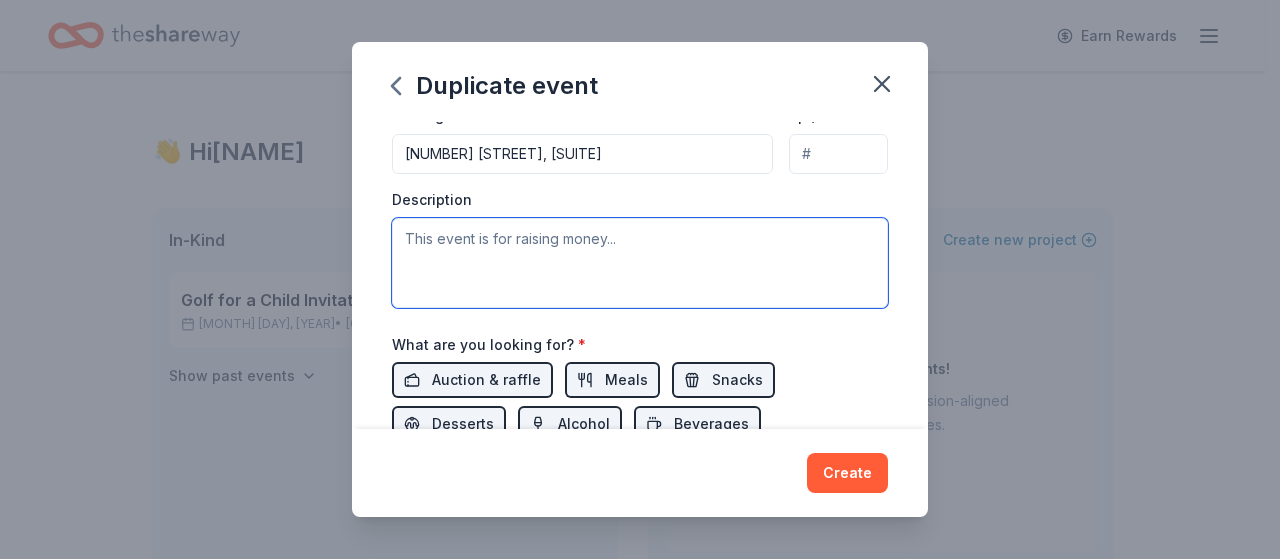 click at bounding box center (640, 263) 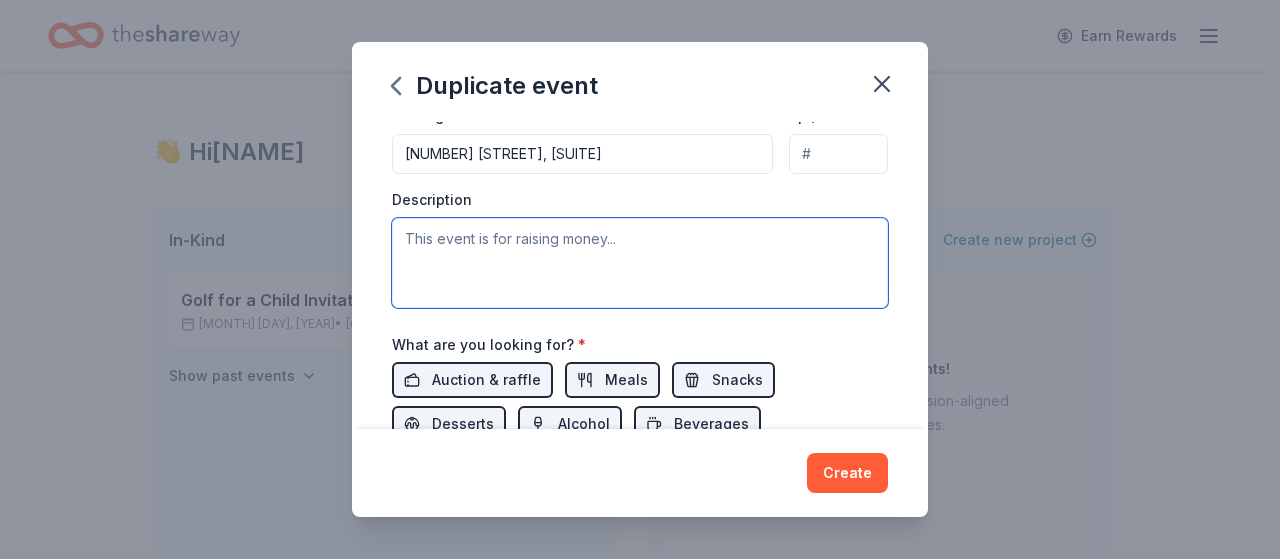 paste on "Participants will enjoy a delicious brunch, a full round of clays, grand raffle, silent auction, cocktails and hors d’oeuvres during an awards ceremony. All experience levels are welcome and the Max McGraw staff will make sure you feel safe and equipped during your clays experience, whether you’re a novice or expert shooter!" 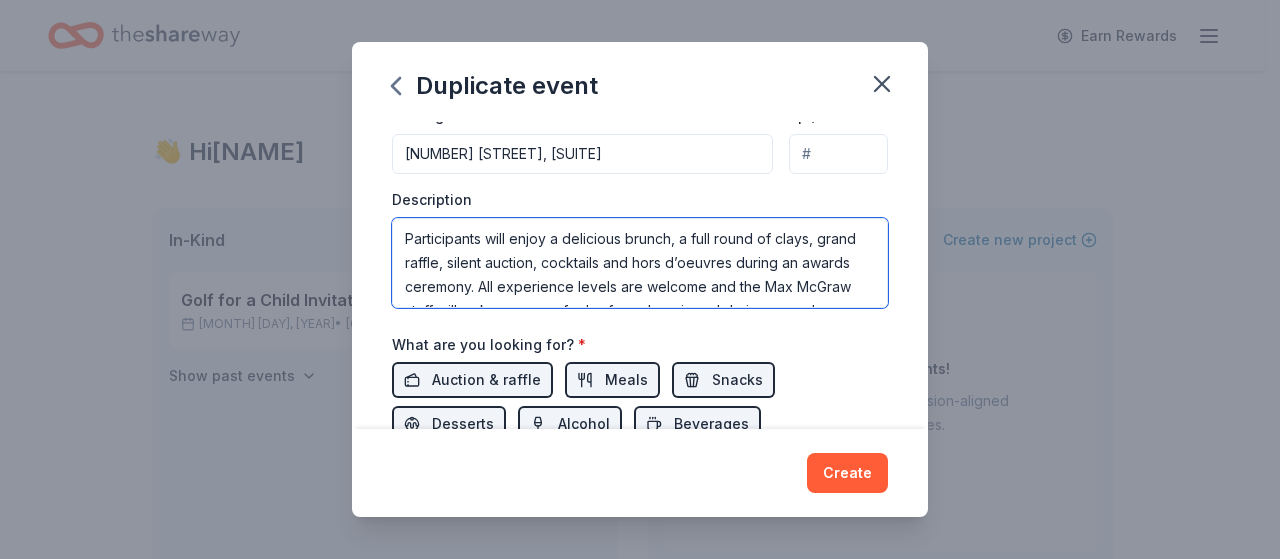 scroll, scrollTop: 36, scrollLeft: 0, axis: vertical 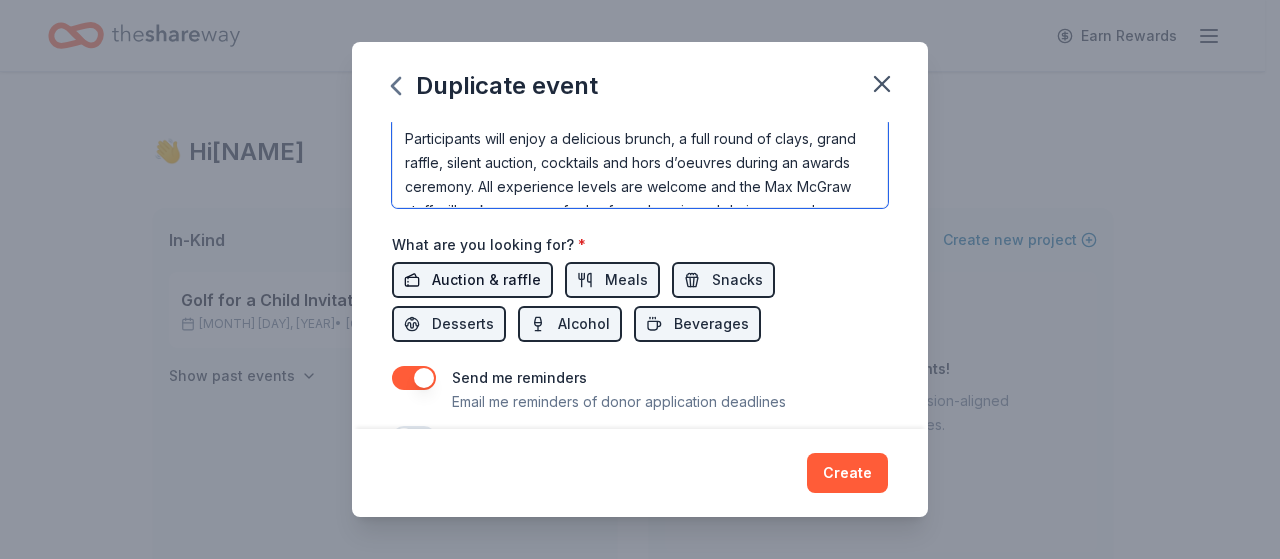 type on "Participants will enjoy a delicious brunch, a full round of clays, grand raffle, silent auction, cocktails and hors d’oeuvres during an awards ceremony. All experience levels are welcome and the Max McGraw staff will make sure you feel safe and equipped during your clays experience, whether you’re a novice or expert shooter!" 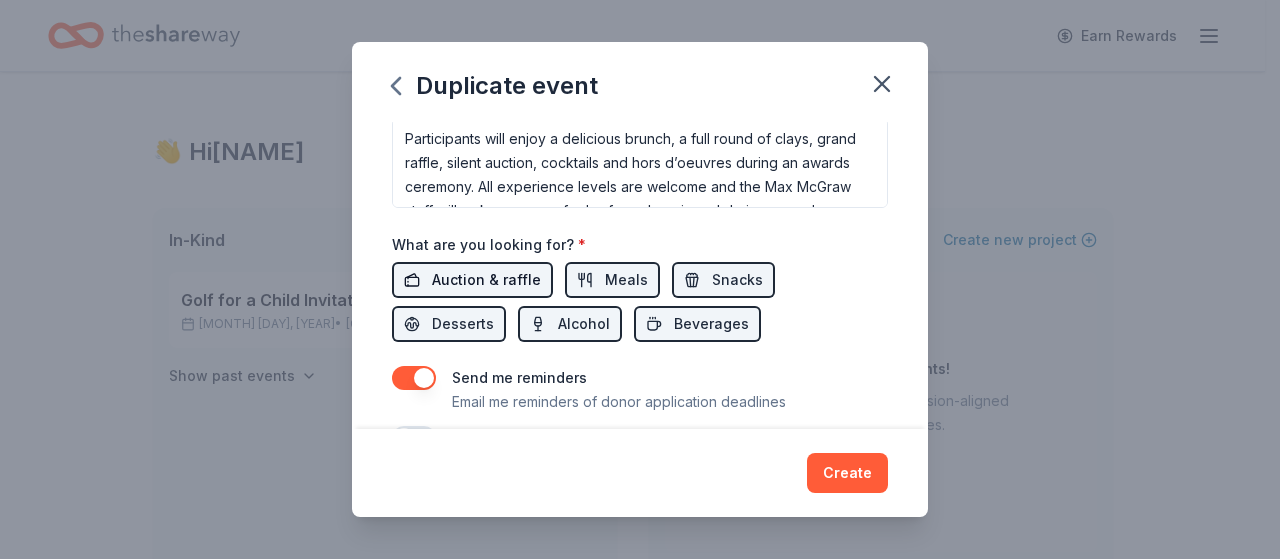 click on "Auction & raffle" at bounding box center (486, 280) 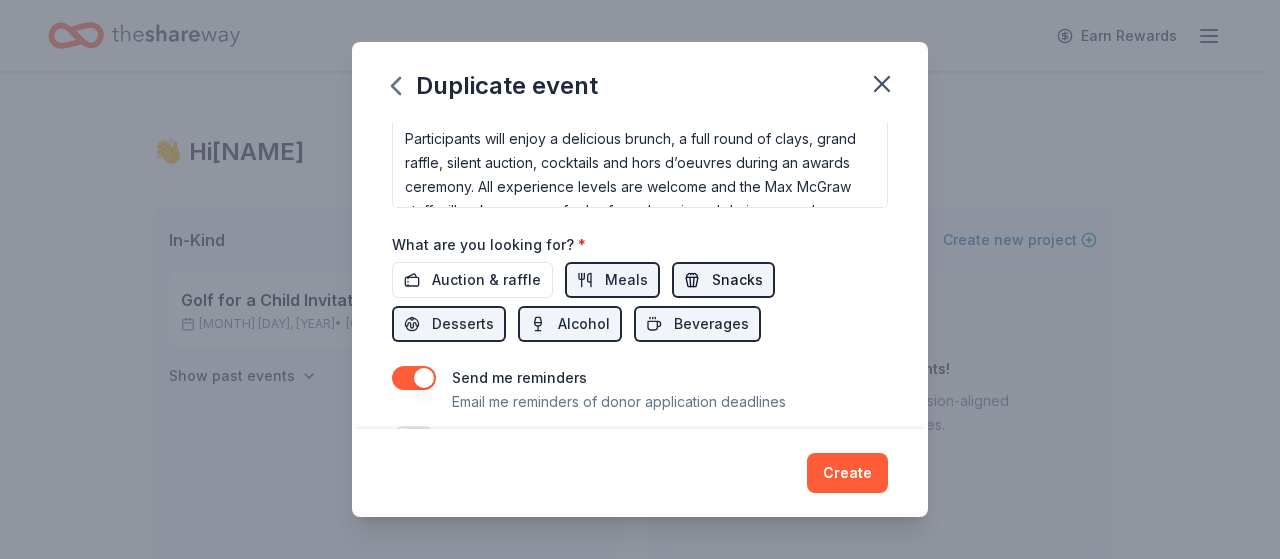 click on "Snacks" at bounding box center [737, 280] 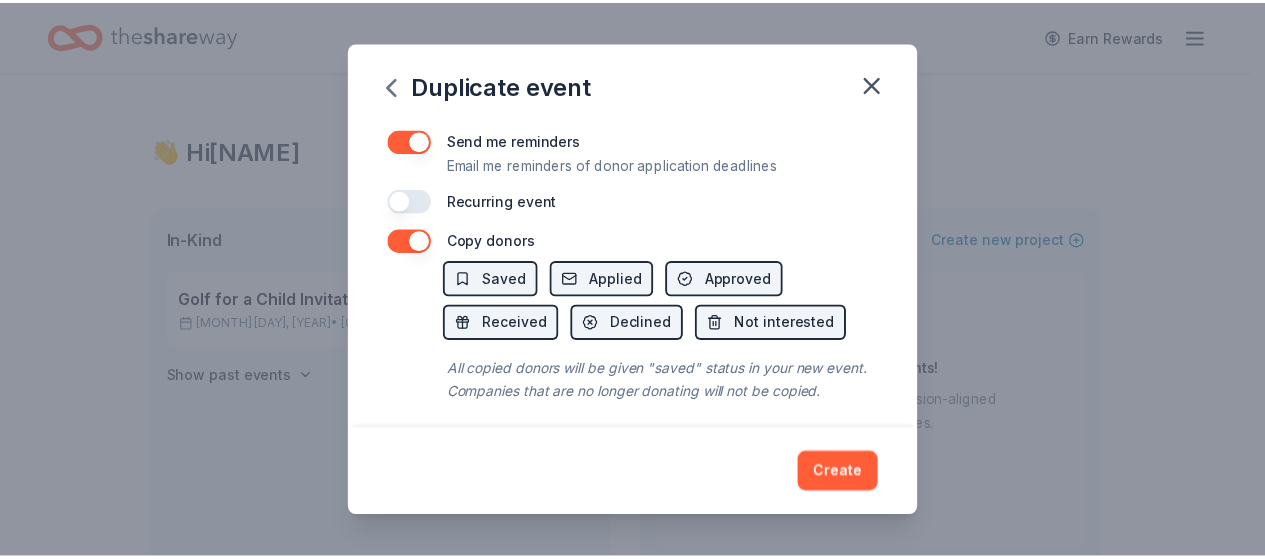scroll, scrollTop: 867, scrollLeft: 0, axis: vertical 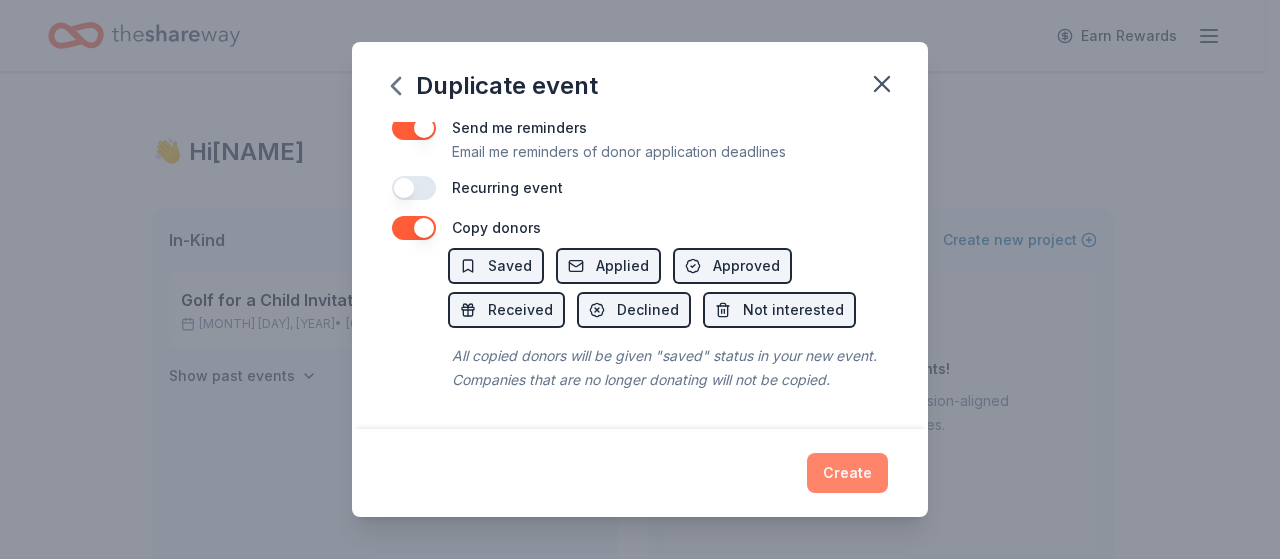 click on "Create" at bounding box center [847, 473] 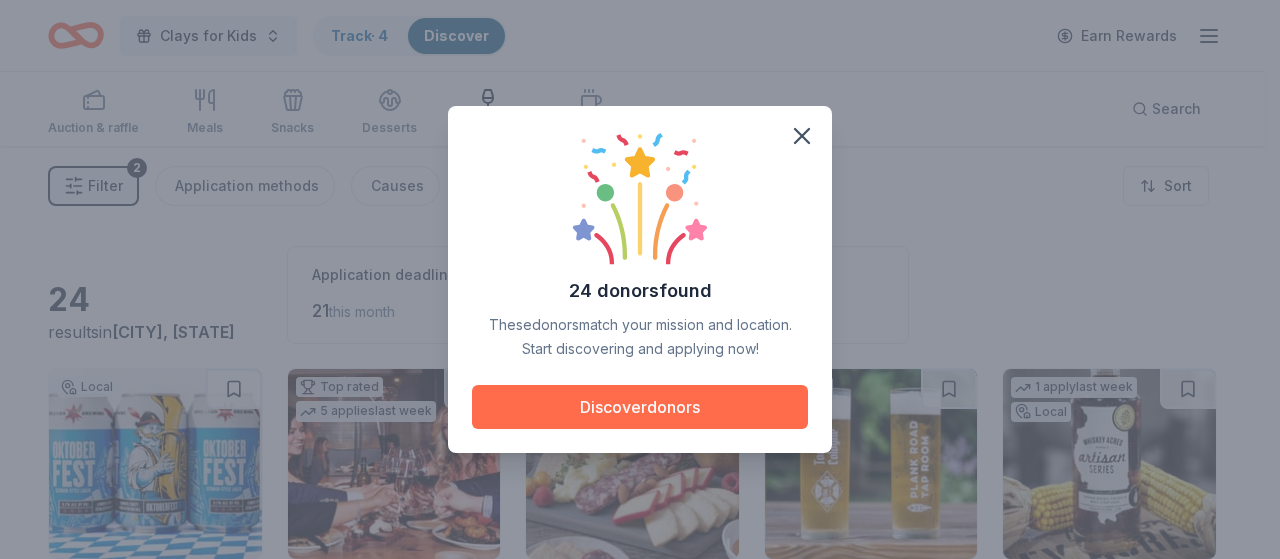 click on "Discover  donors" at bounding box center (640, 407) 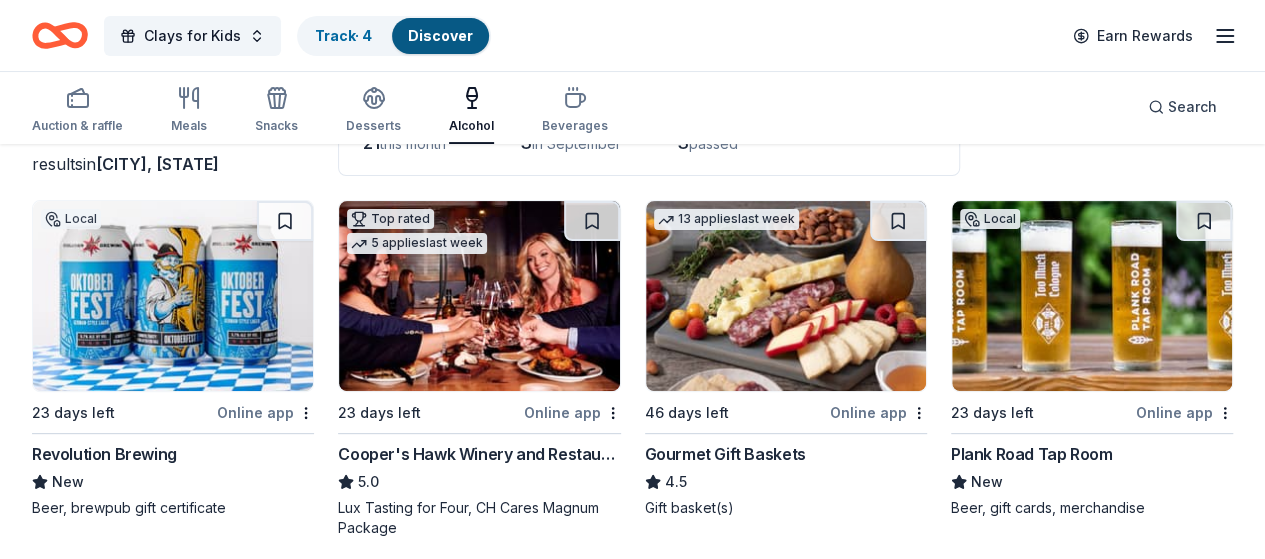 scroll, scrollTop: 200, scrollLeft: 0, axis: vertical 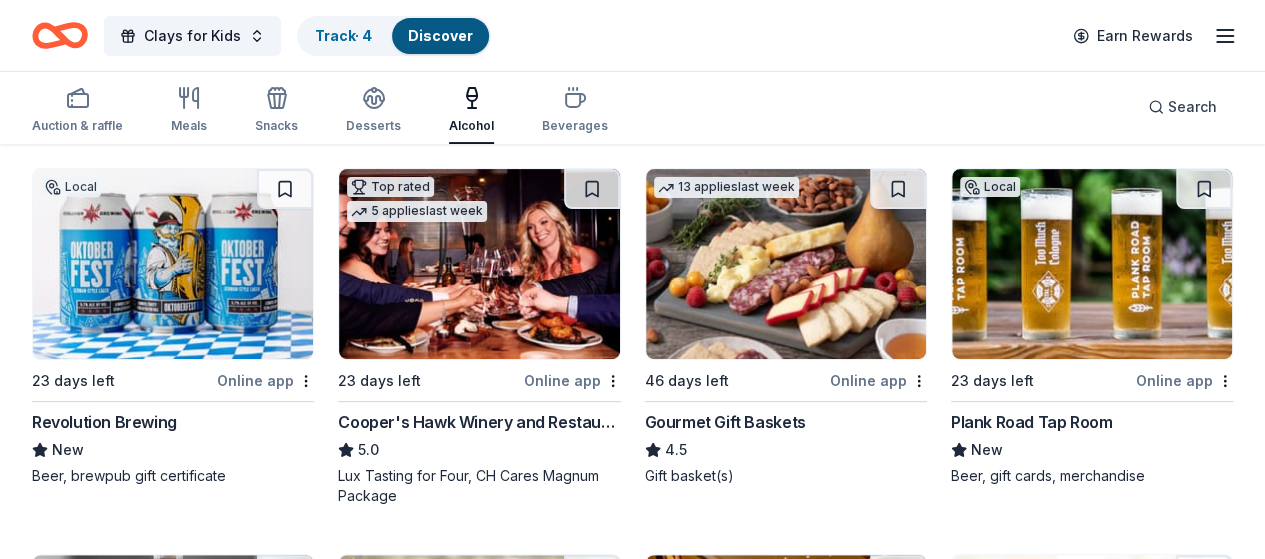 click on "Online app" at bounding box center [265, 380] 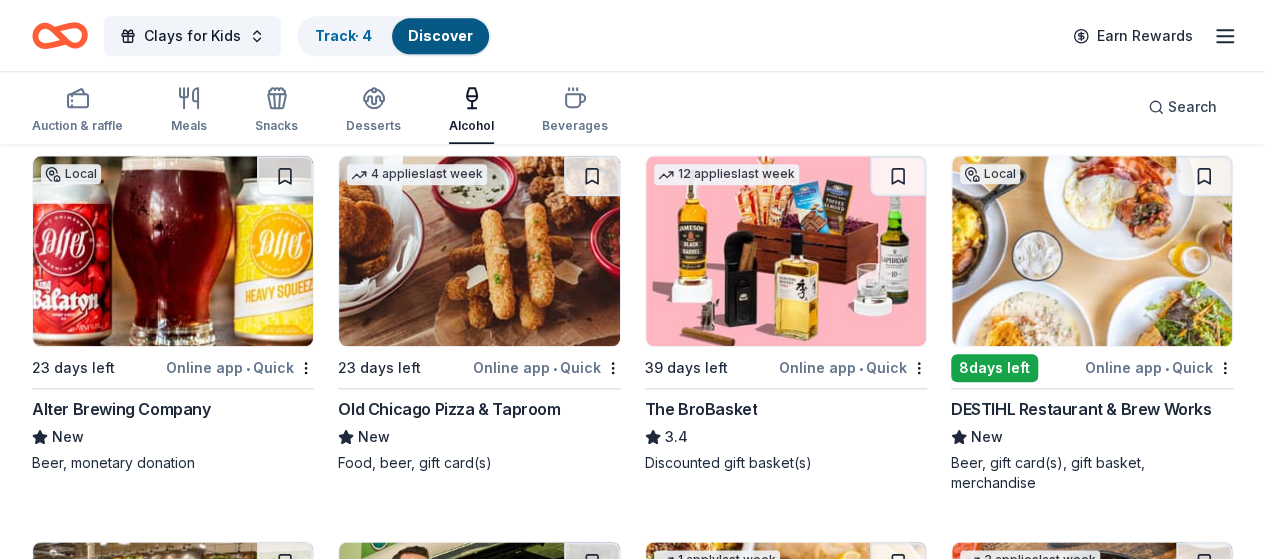 scroll, scrollTop: 1000, scrollLeft: 0, axis: vertical 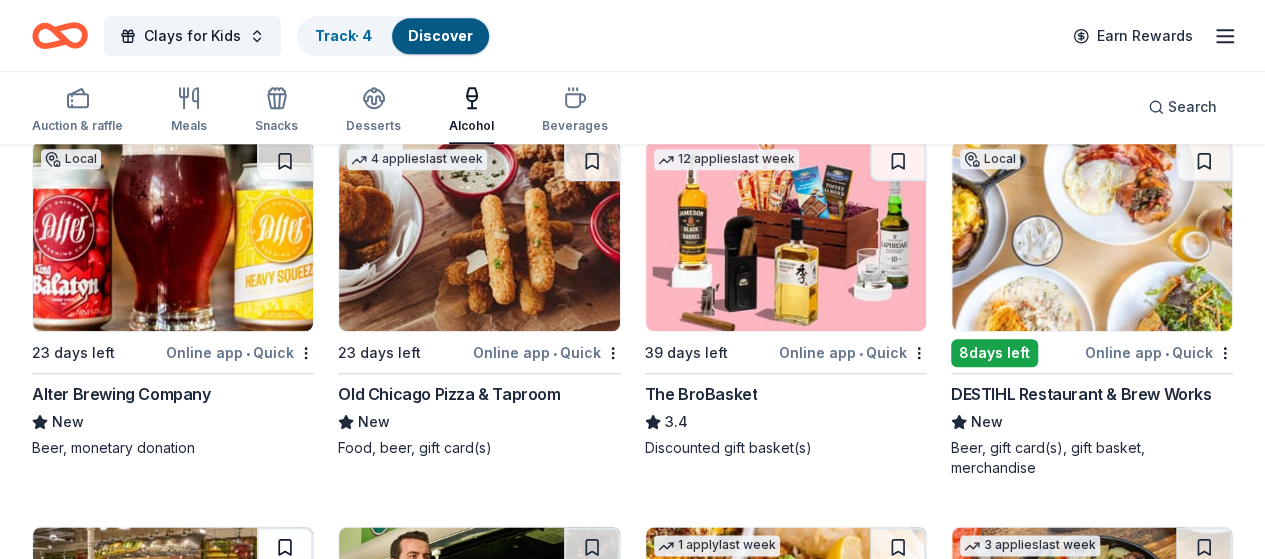 click at bounding box center (285, 547) 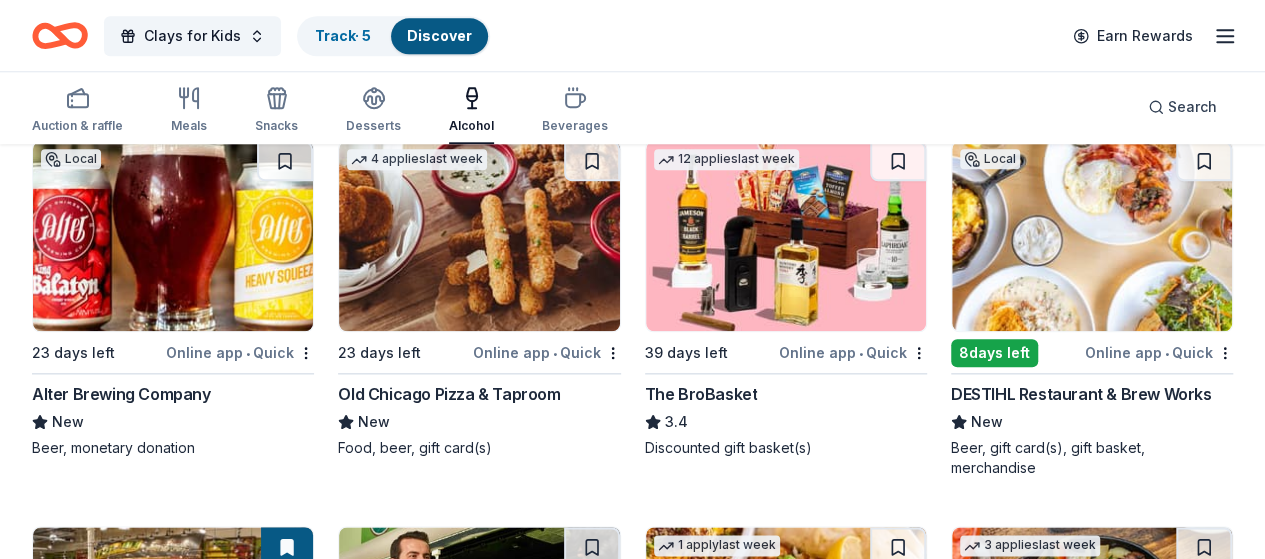 click at bounding box center (173, 622) 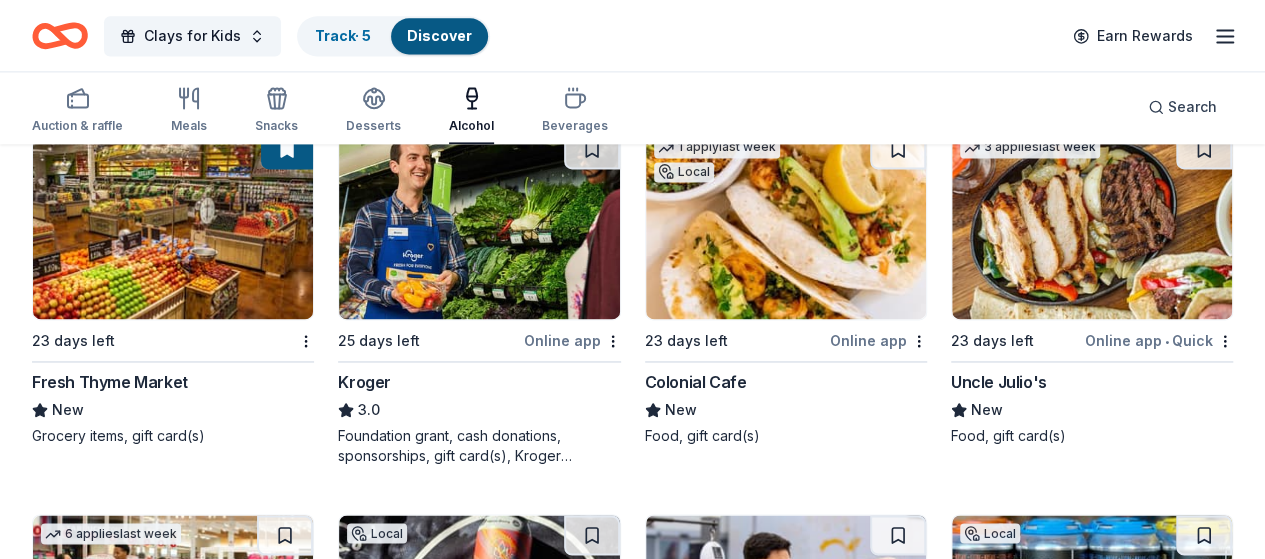 scroll, scrollTop: 1400, scrollLeft: 0, axis: vertical 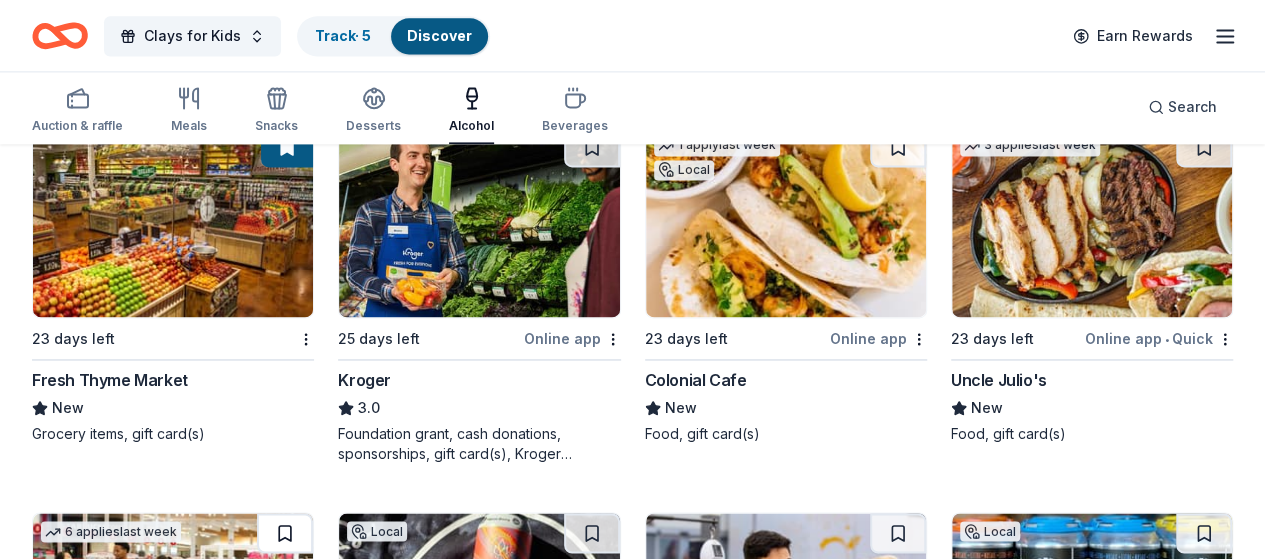 click at bounding box center [285, 533] 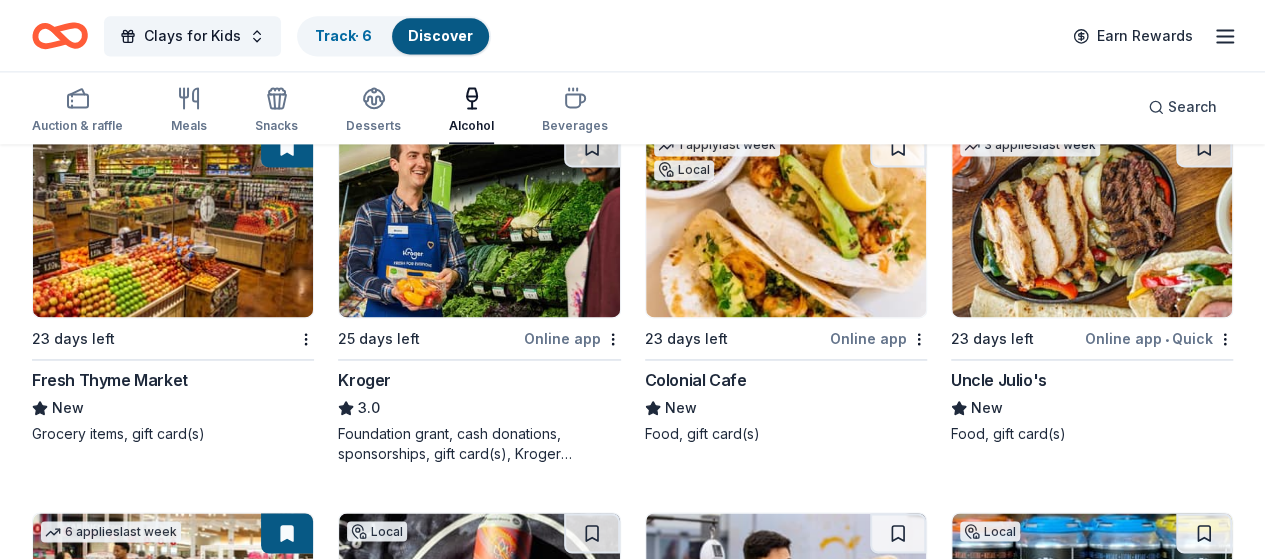 scroll, scrollTop: 1300, scrollLeft: 0, axis: vertical 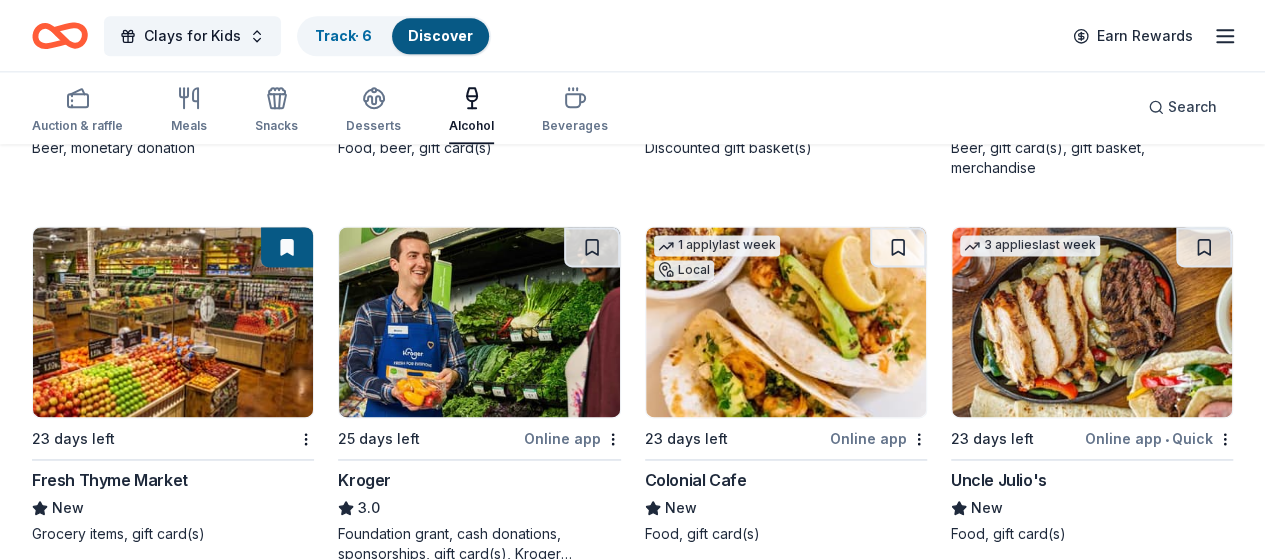 click at bounding box center (173, 708) 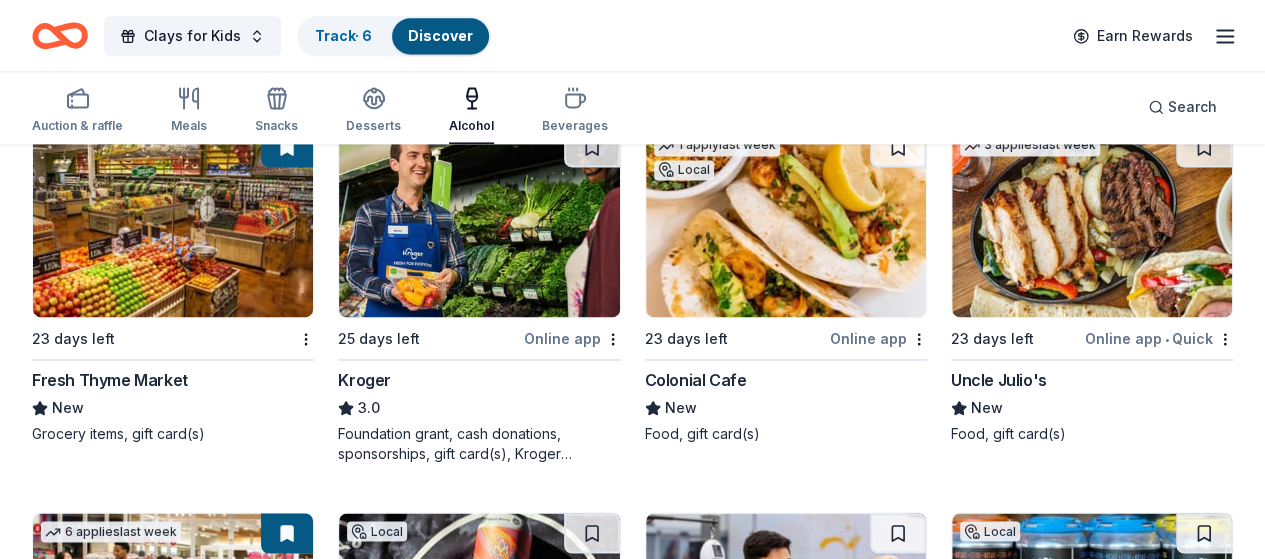 click at bounding box center (1092, 608) 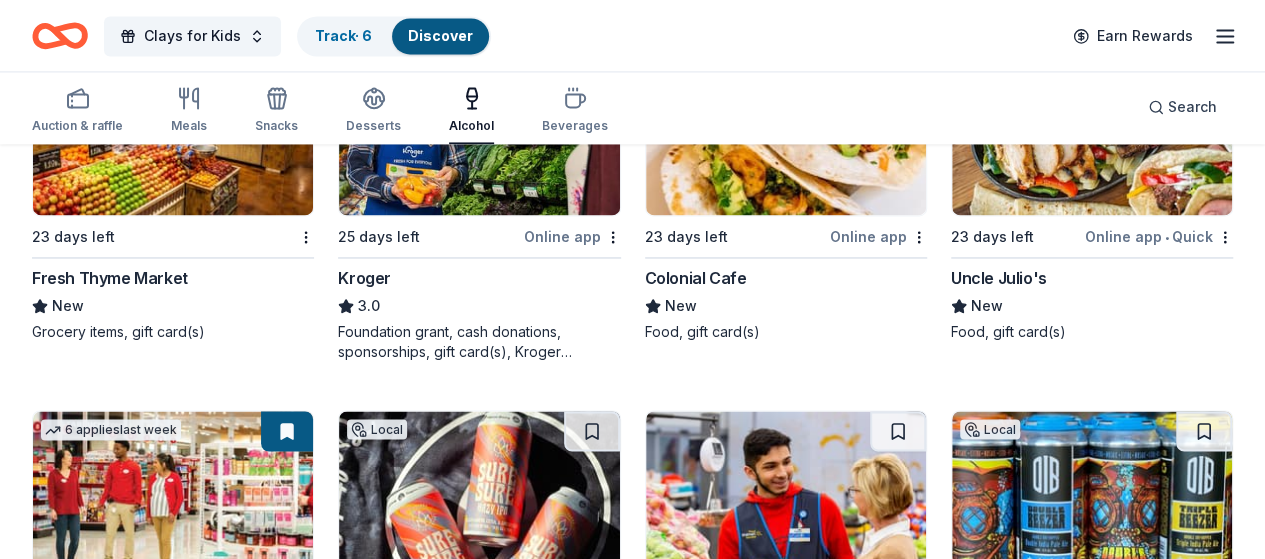 scroll, scrollTop: 1700, scrollLeft: 0, axis: vertical 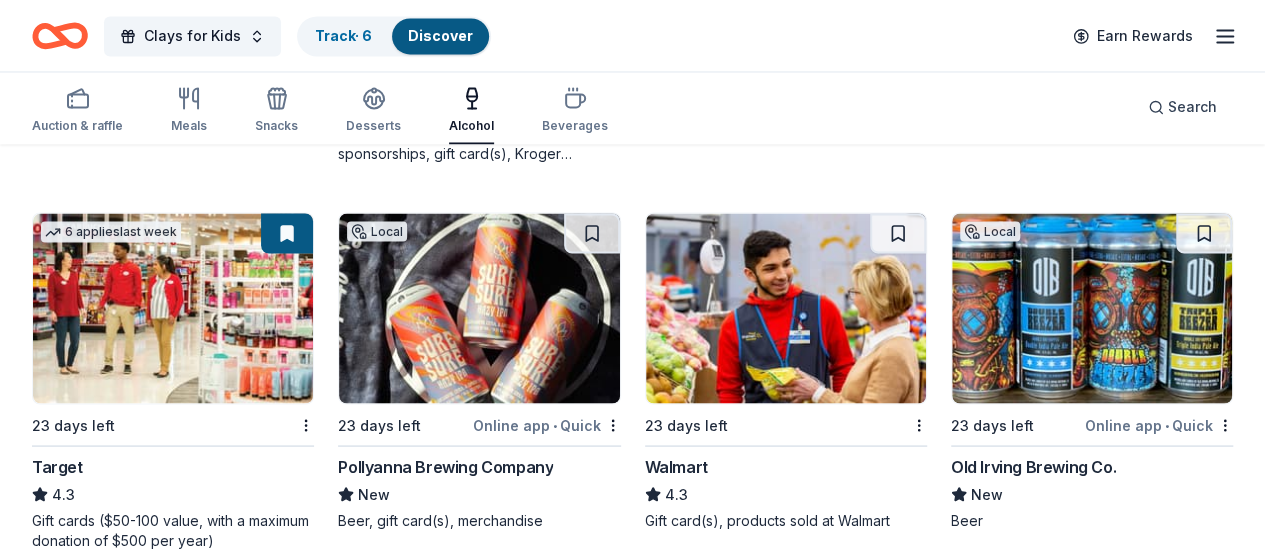 click at bounding box center (285, 619) 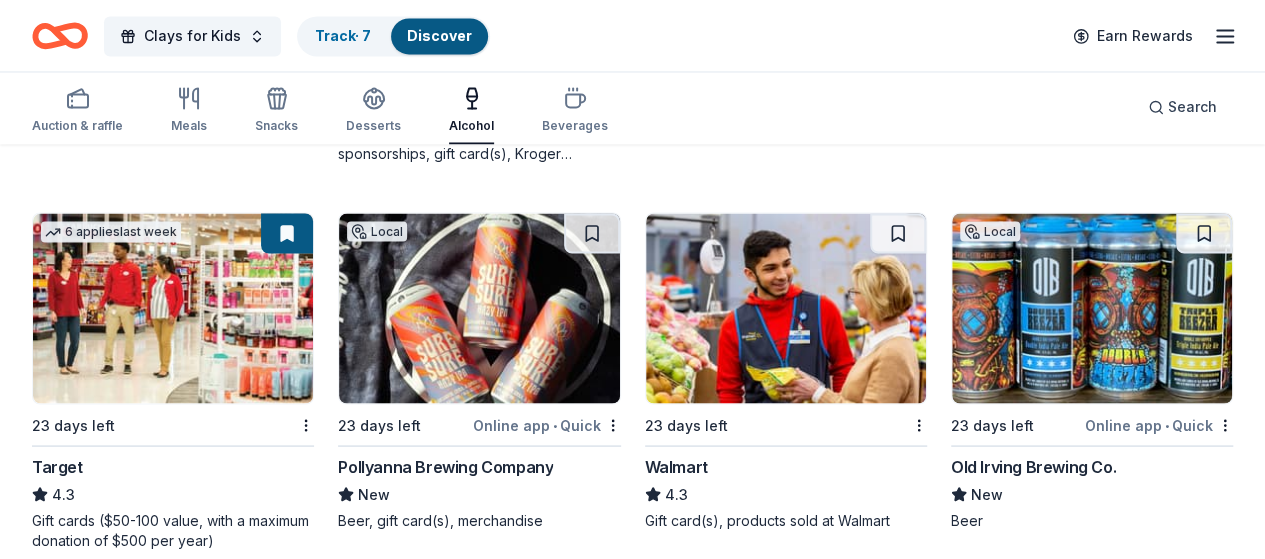 click at bounding box center (173, 694) 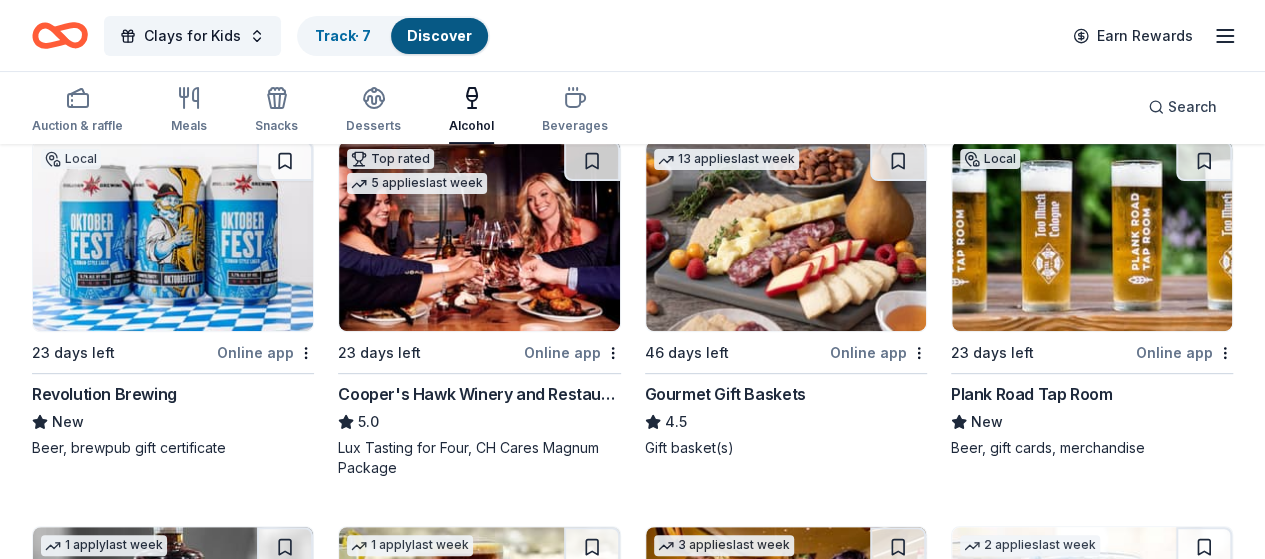 scroll, scrollTop: 0, scrollLeft: 0, axis: both 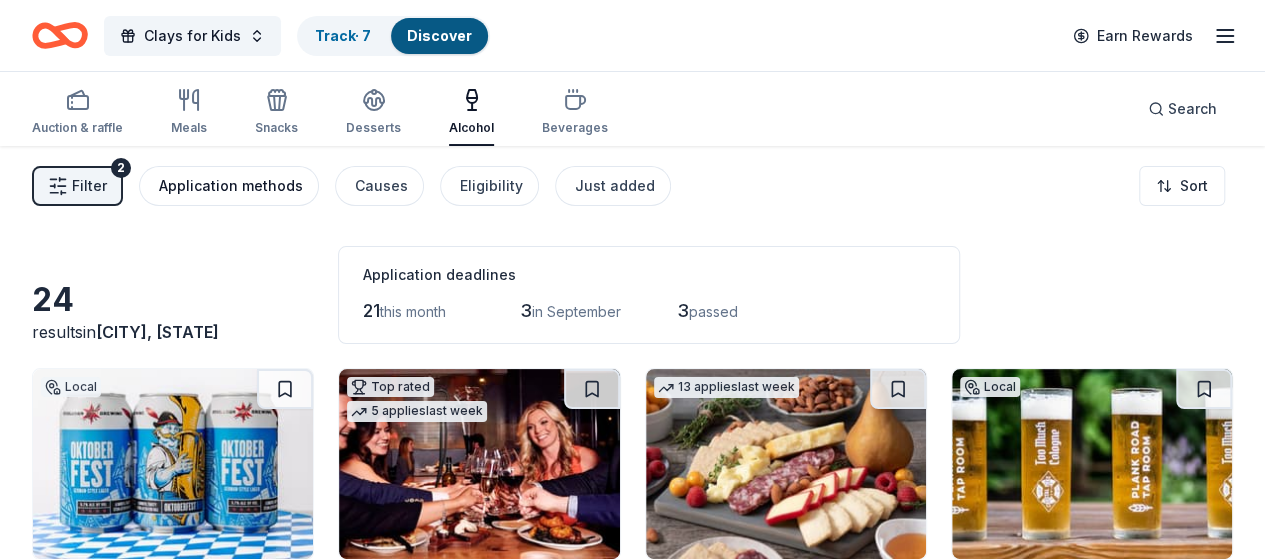 click on "Application methods" at bounding box center [229, 186] 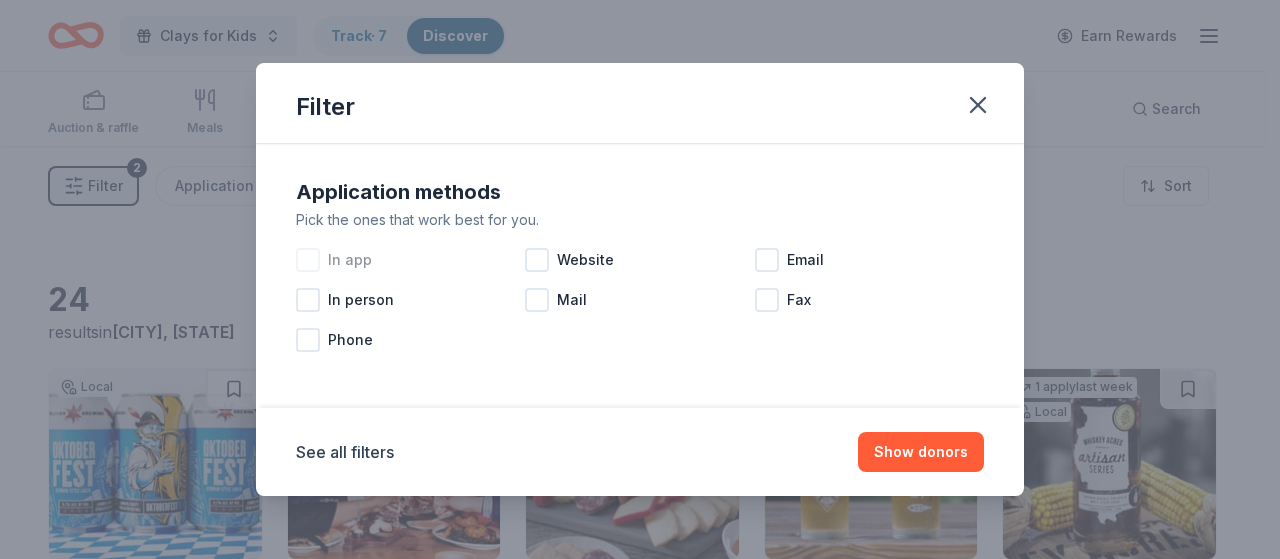 click at bounding box center [308, 260] 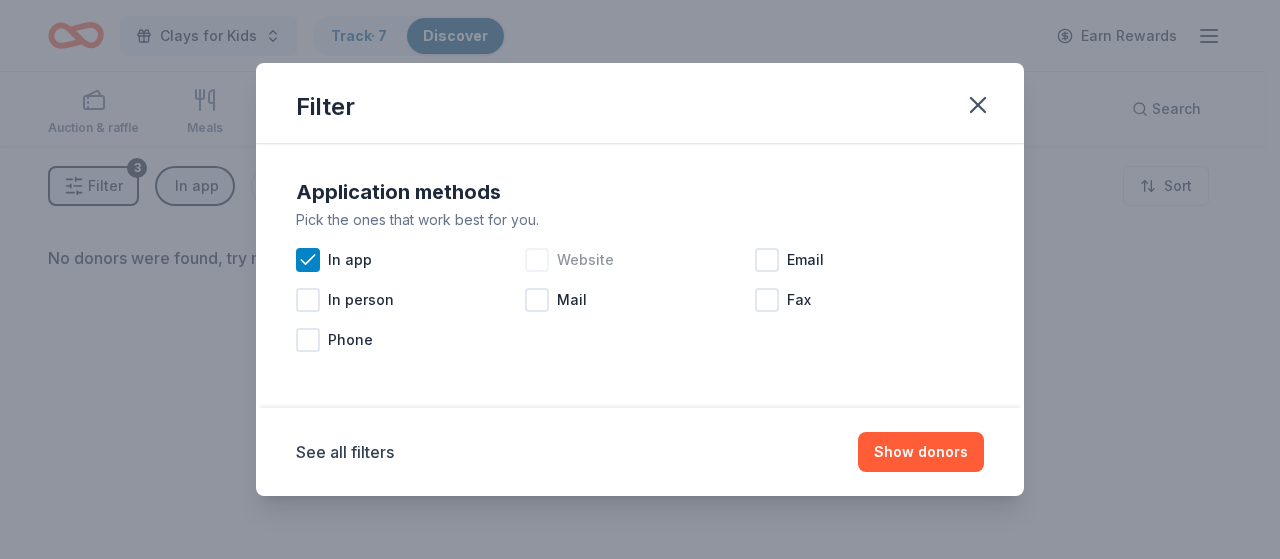 click at bounding box center (537, 260) 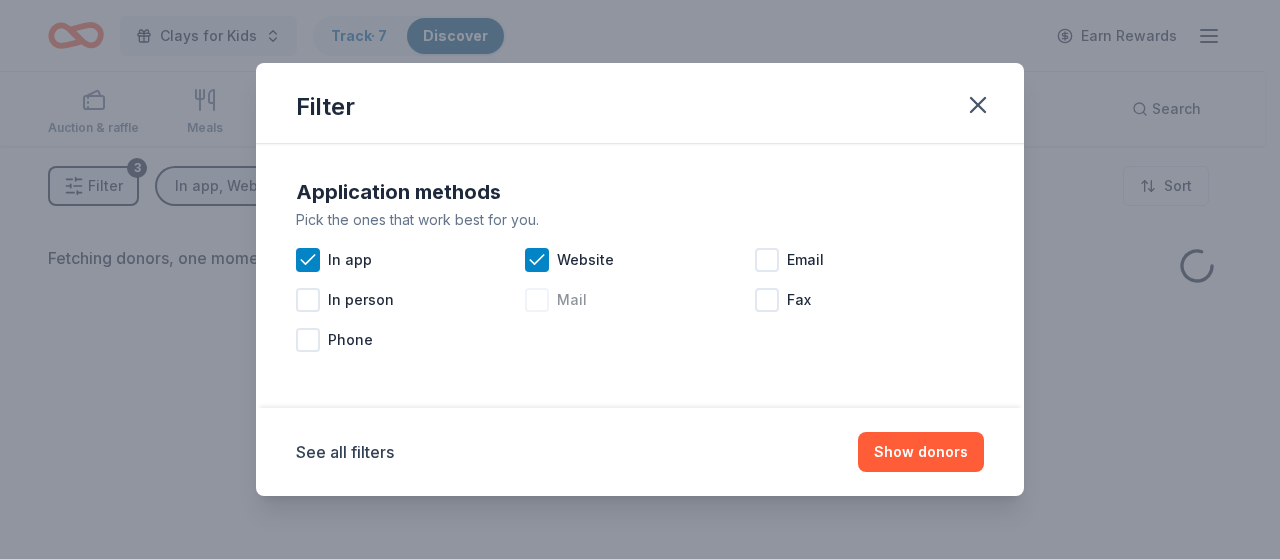 drag, startPoint x: 532, startPoint y: 298, endPoint x: 634, endPoint y: 318, distance: 103.94229 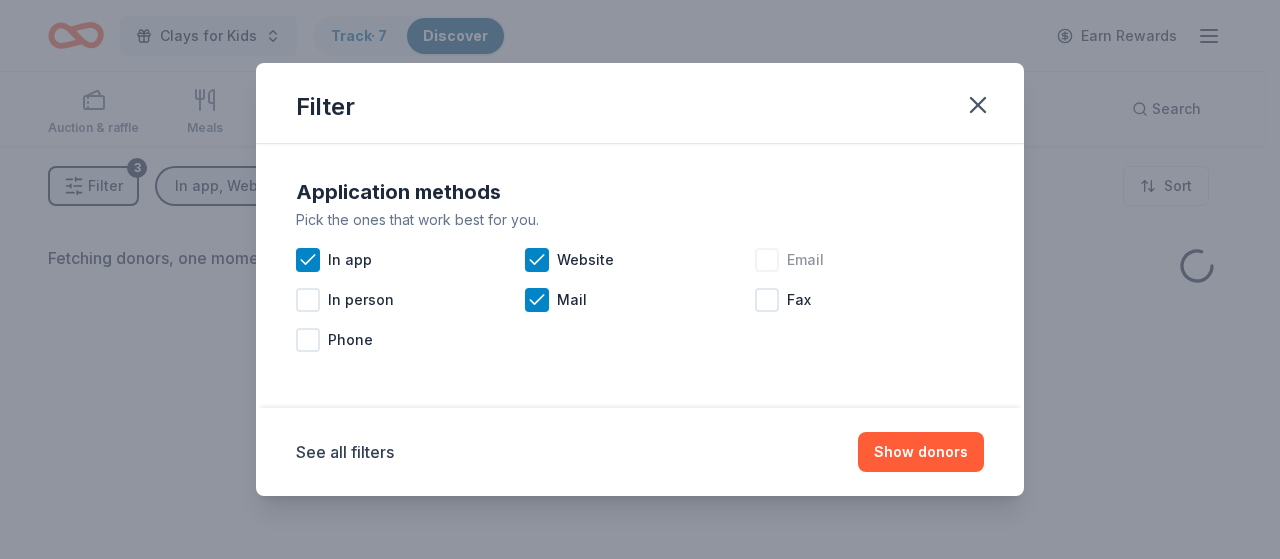 click at bounding box center [767, 260] 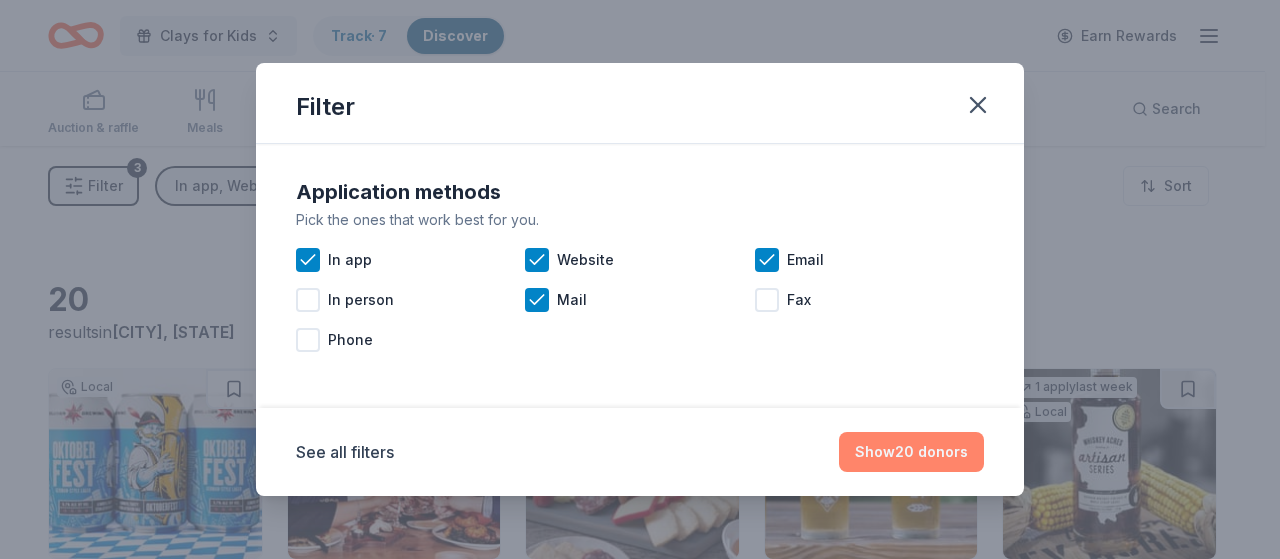 click on "Show  20   donors" at bounding box center (911, 452) 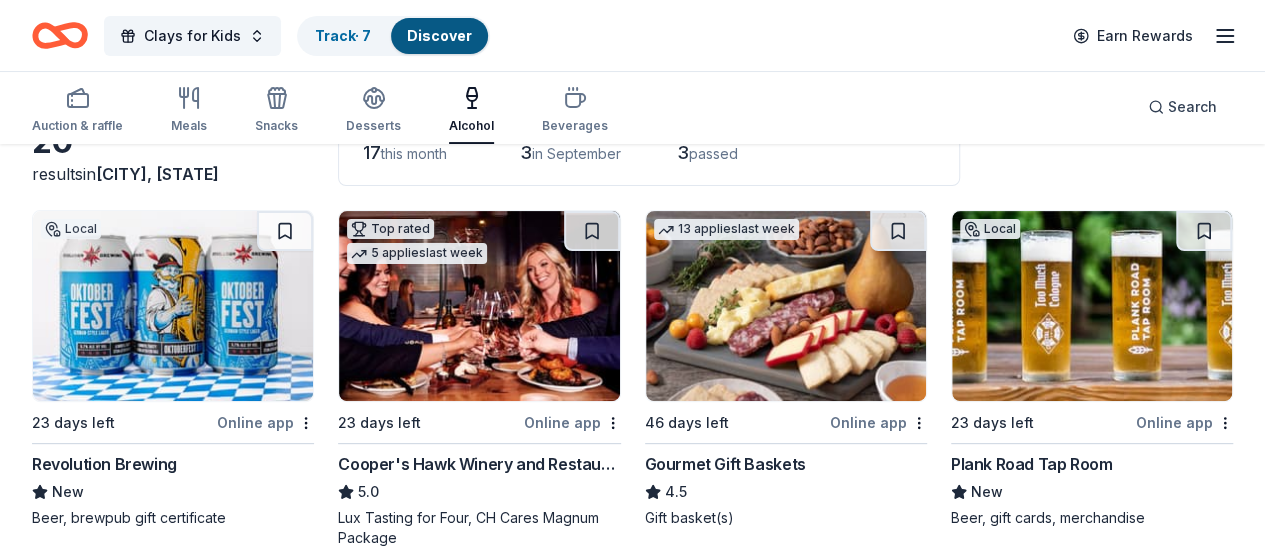 scroll, scrollTop: 200, scrollLeft: 0, axis: vertical 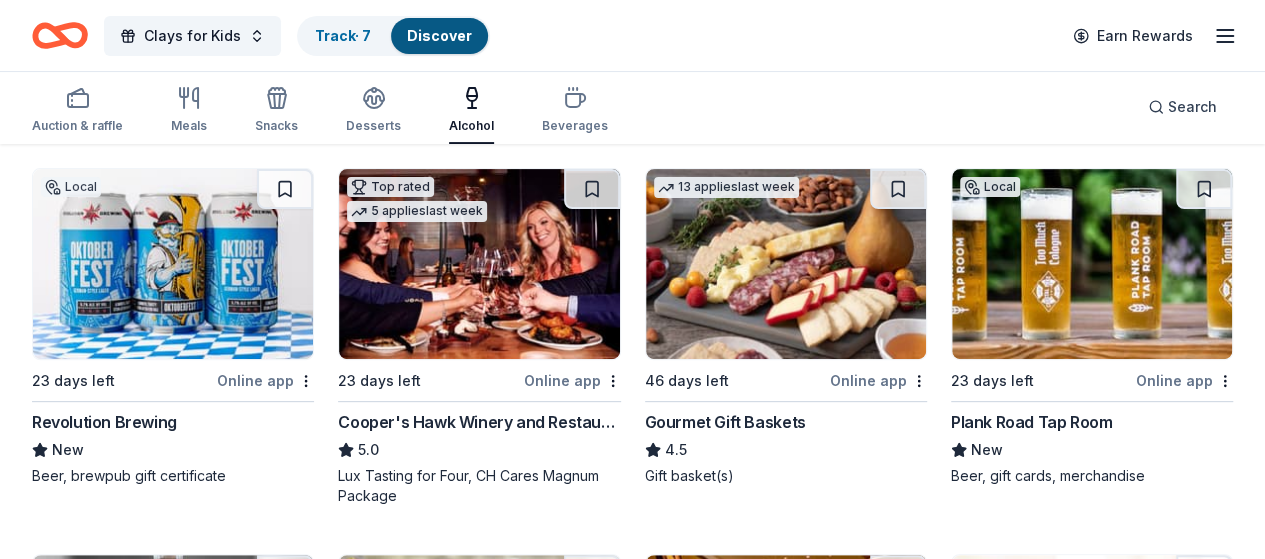 click at bounding box center (1092, 264) 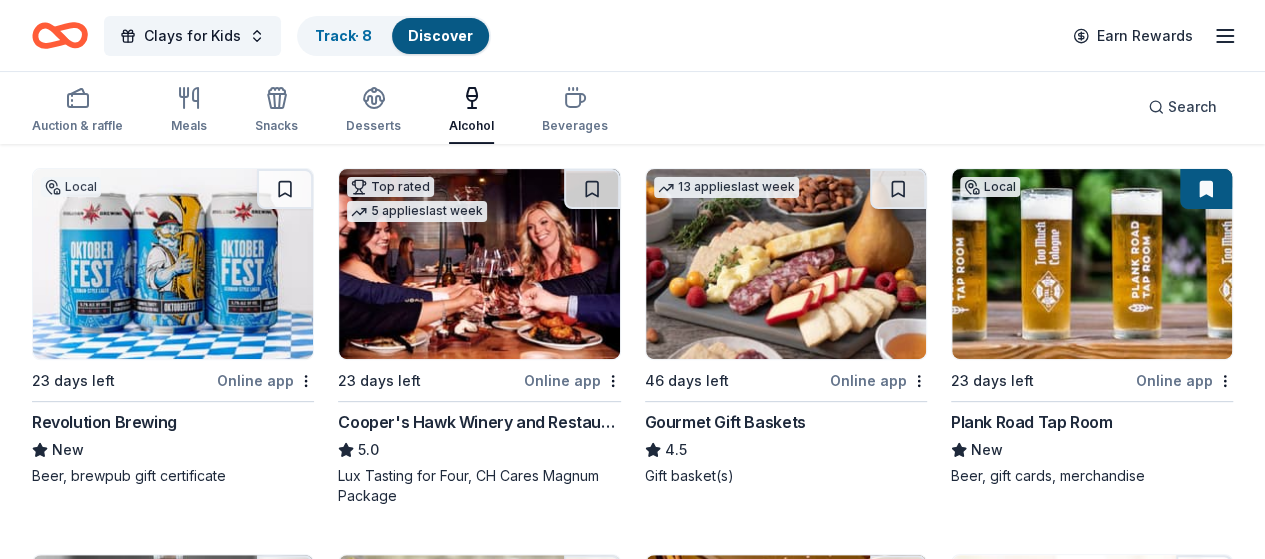 click at bounding box center [1206, 189] 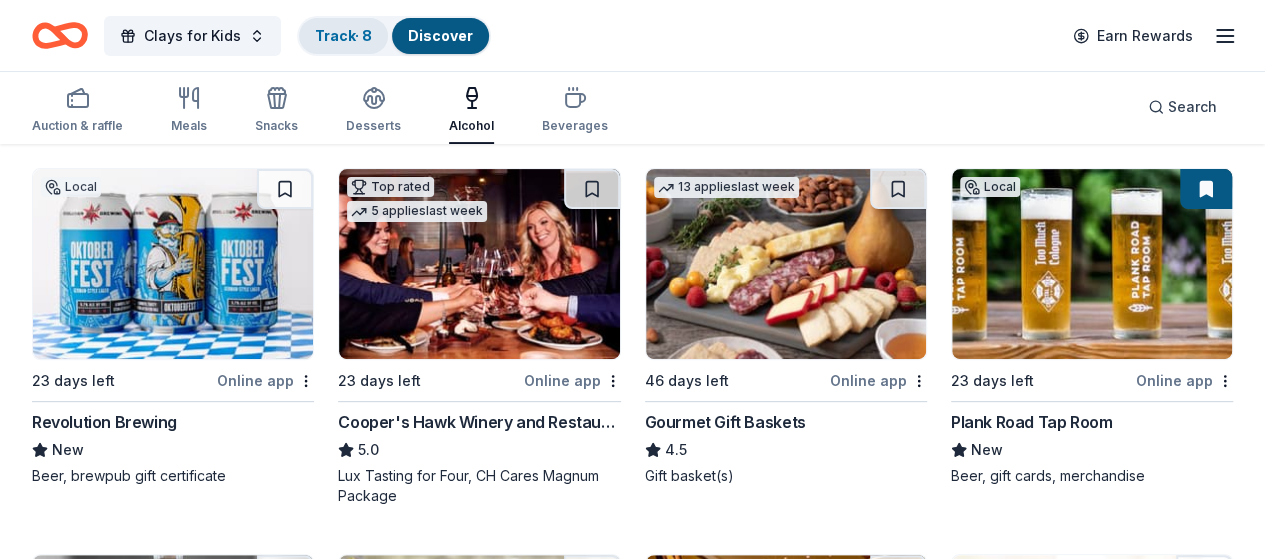 click on "Track  · 8" at bounding box center (343, 35) 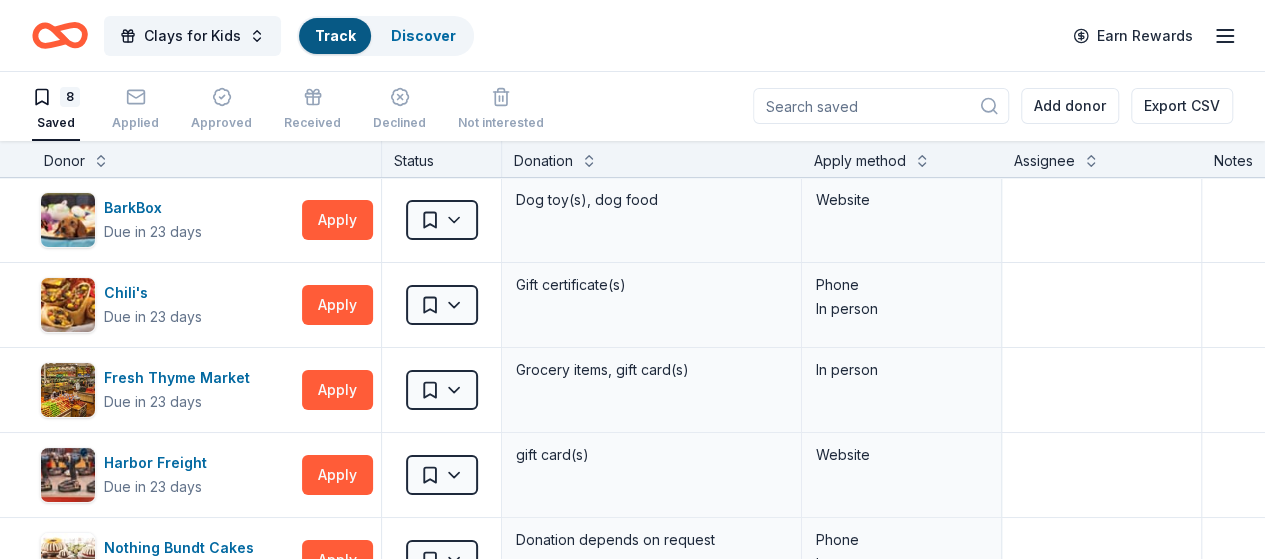scroll, scrollTop: 0, scrollLeft: 0, axis: both 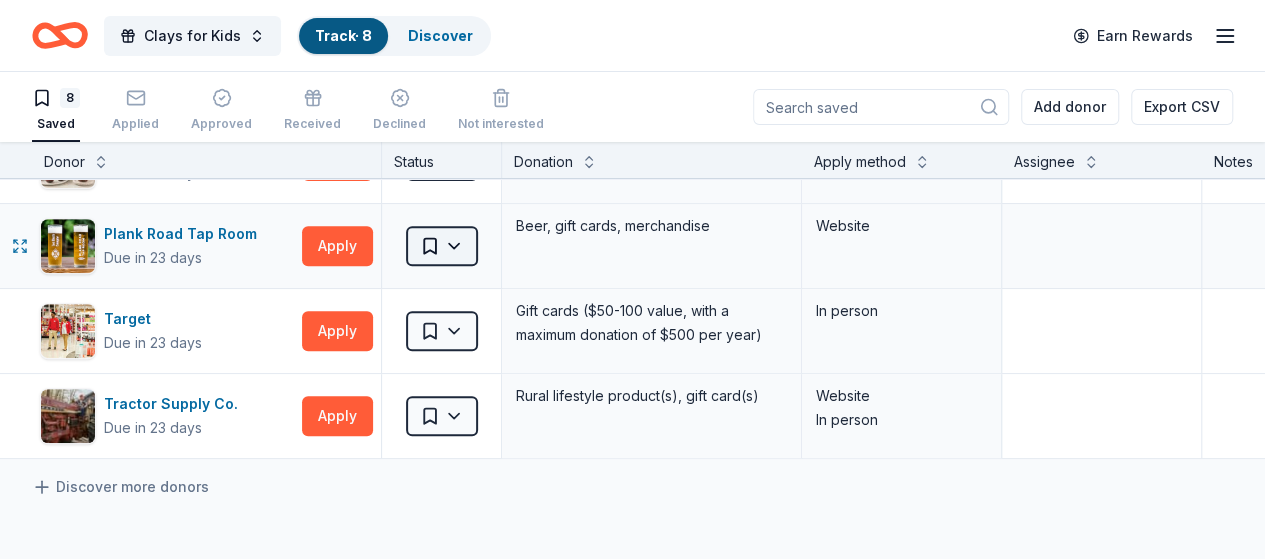 click on "Clays for Kids  Track  · 8 Discover Earn Rewards 8 Saved Applied Approved Received Declined Not interested Add donor Export CSV Donor Status Donation Apply method Assignee Notes BarkBox Due in 23 days Apply Saved Dog toy(s), dog food Website Chili's Due in 23 days Apply Saved Gift certificate(s) Phone In person Fresh Thyme Market Due in 23 days Apply Saved Grocery items, gift card(s) In person Harbor Freight Due in 23 days Apply Saved  gift card(s) Website Nothing Bundt Cakes Due in 23 days Apply Saved Donation depends on request Phone In person Plank Road Tap Room Due in 23 days Apply Saved Beer, gift cards, merchandise Website Target Due in 23 days Apply Saved Gift cards ($50-100 value, with a maximum donation of $500 per year) In person Tractor Supply Co. Due in 23 days Apply Saved Rural lifestyle product(s), gift card(s) Website In person   Discover more donors Saved" at bounding box center [632, 279] 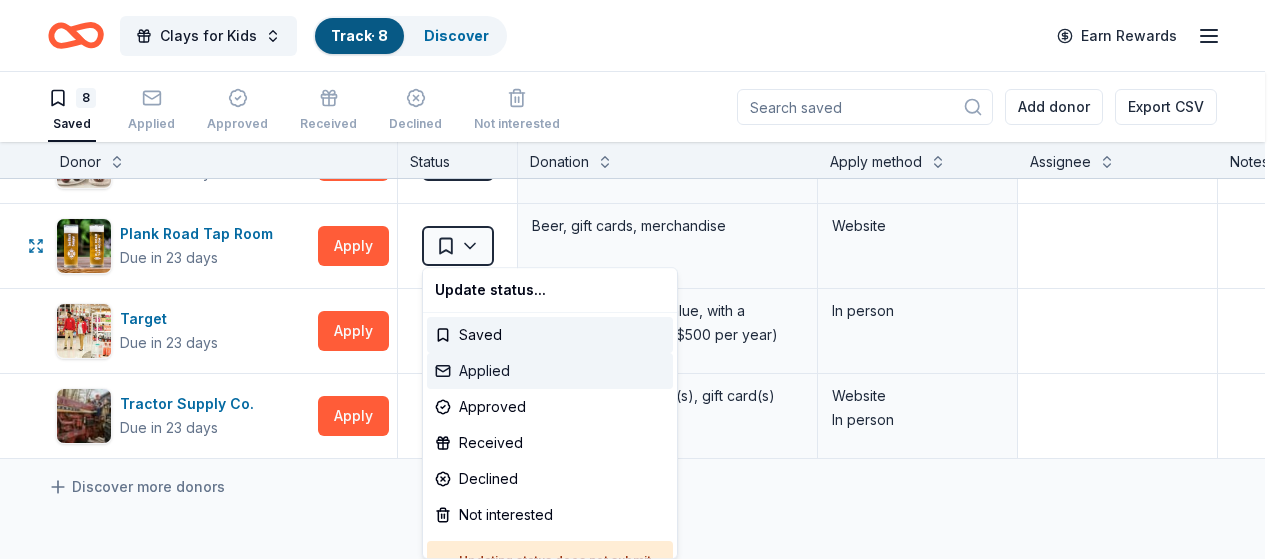 click on "Applied" at bounding box center [550, 371] 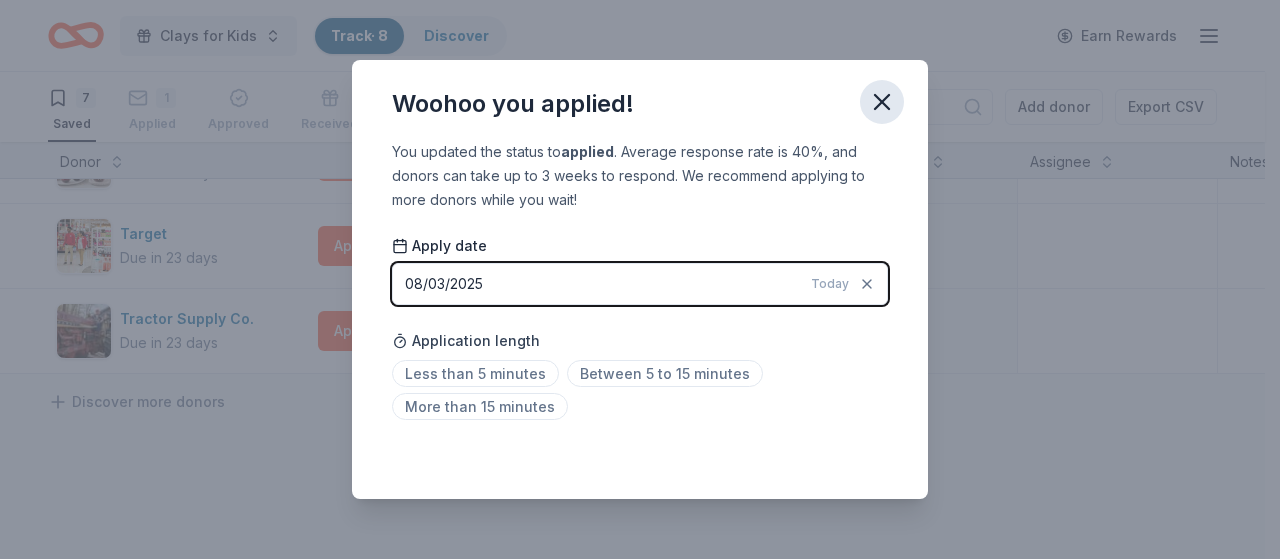 click 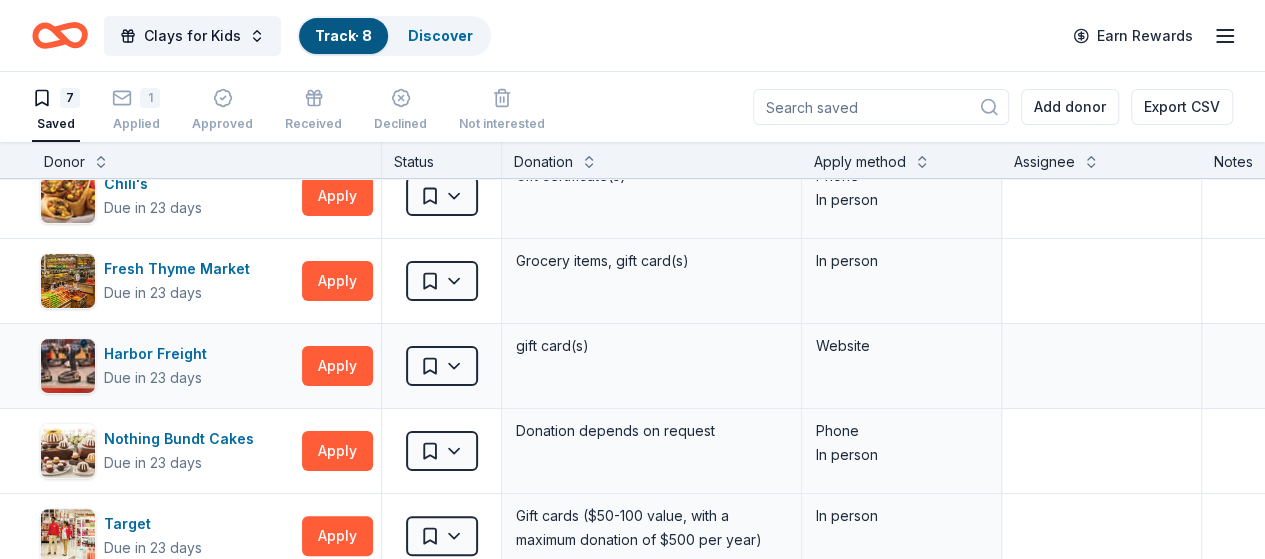 scroll, scrollTop: 100, scrollLeft: 0, axis: vertical 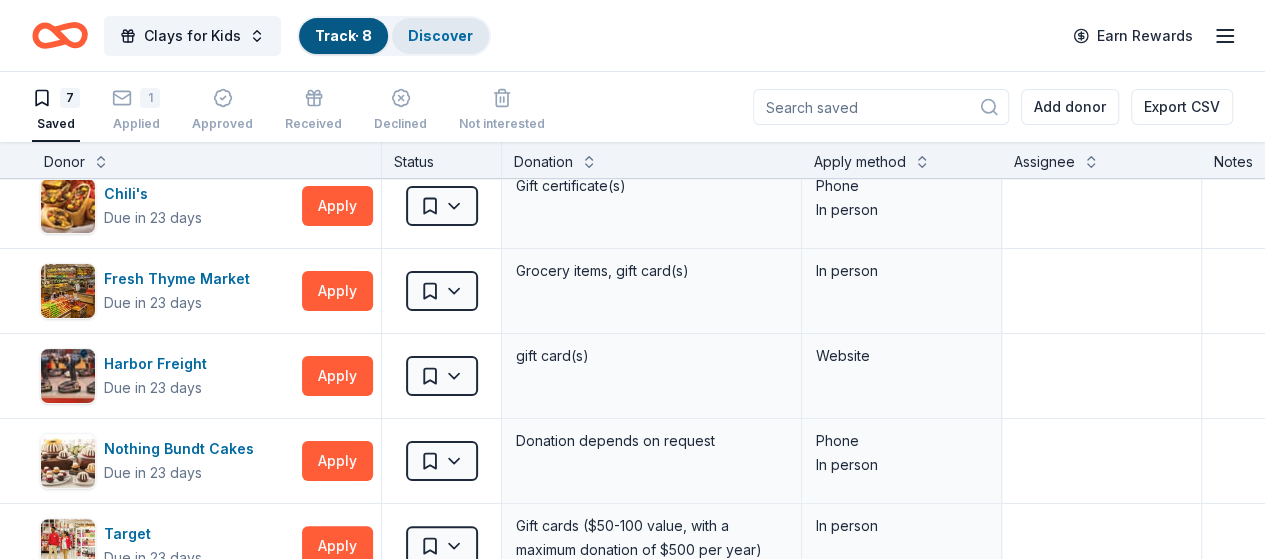 click on "Discover" at bounding box center (440, 35) 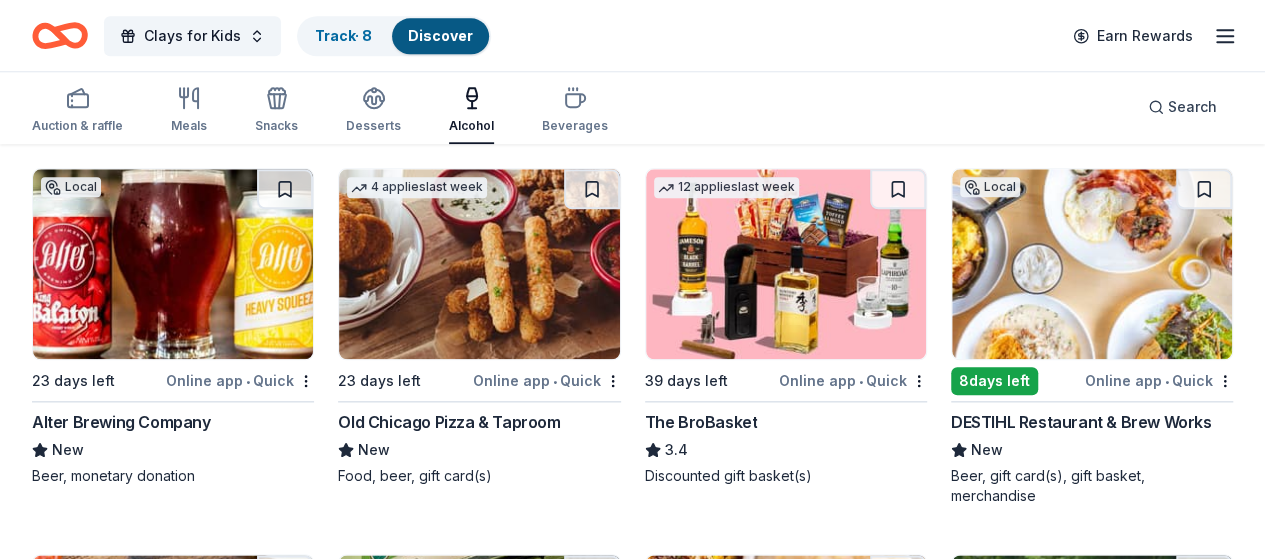 scroll, scrollTop: 1000, scrollLeft: 0, axis: vertical 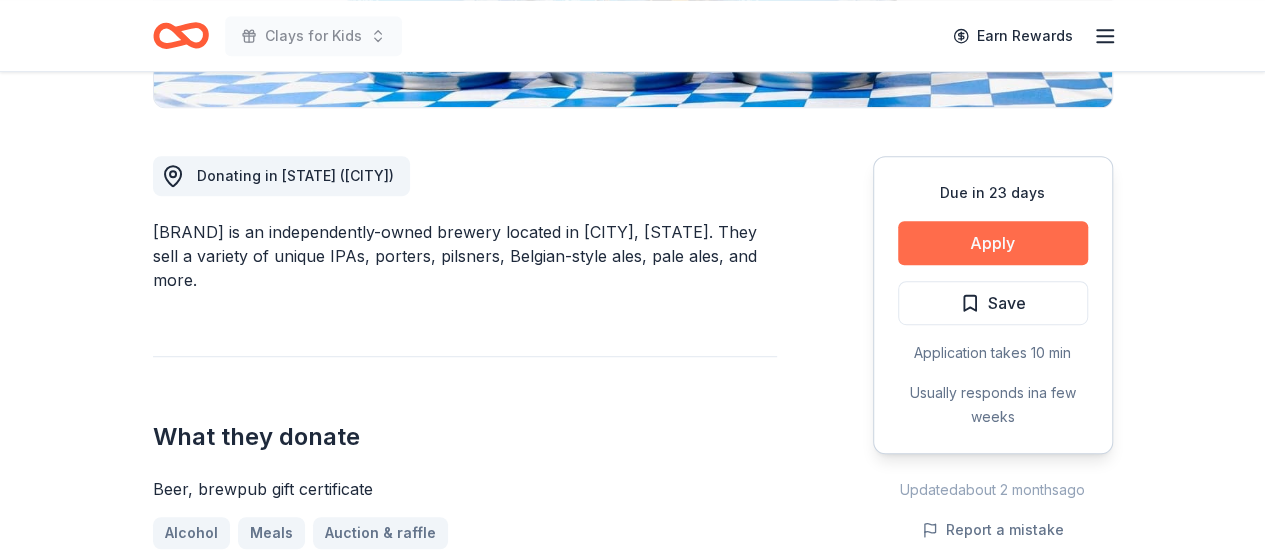 click on "Apply" at bounding box center [993, 243] 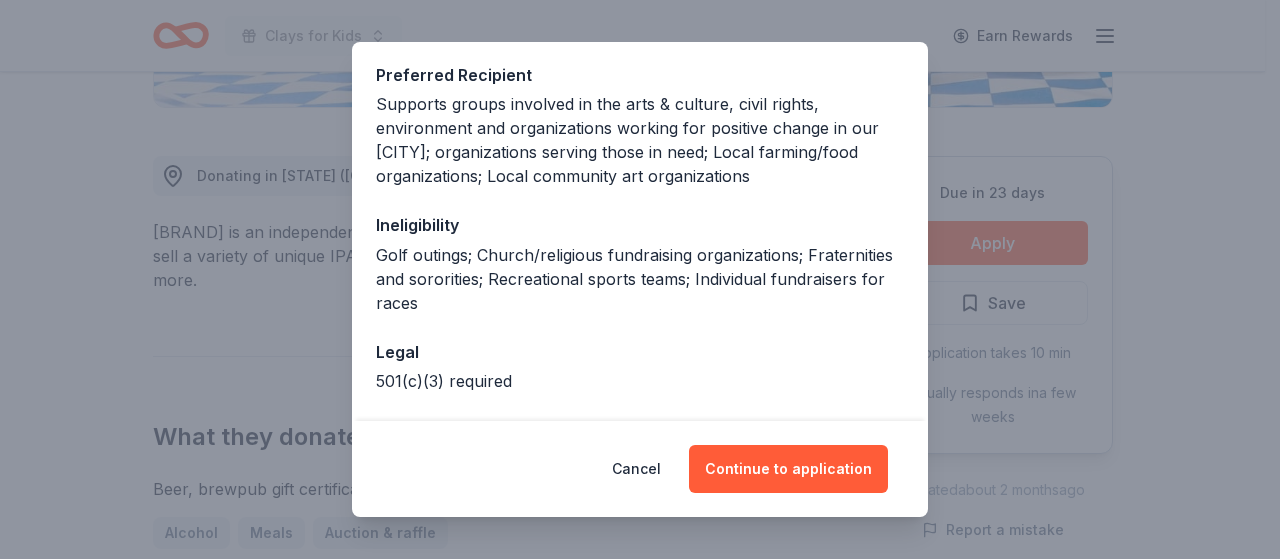 scroll, scrollTop: 378, scrollLeft: 0, axis: vertical 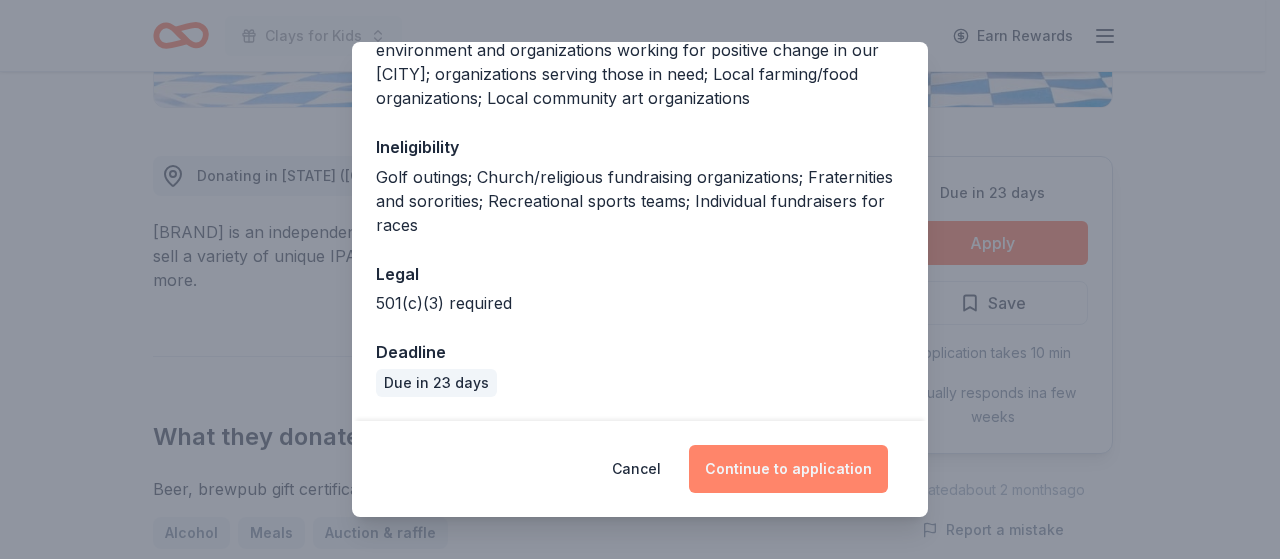 click on "Continue to application" at bounding box center [788, 469] 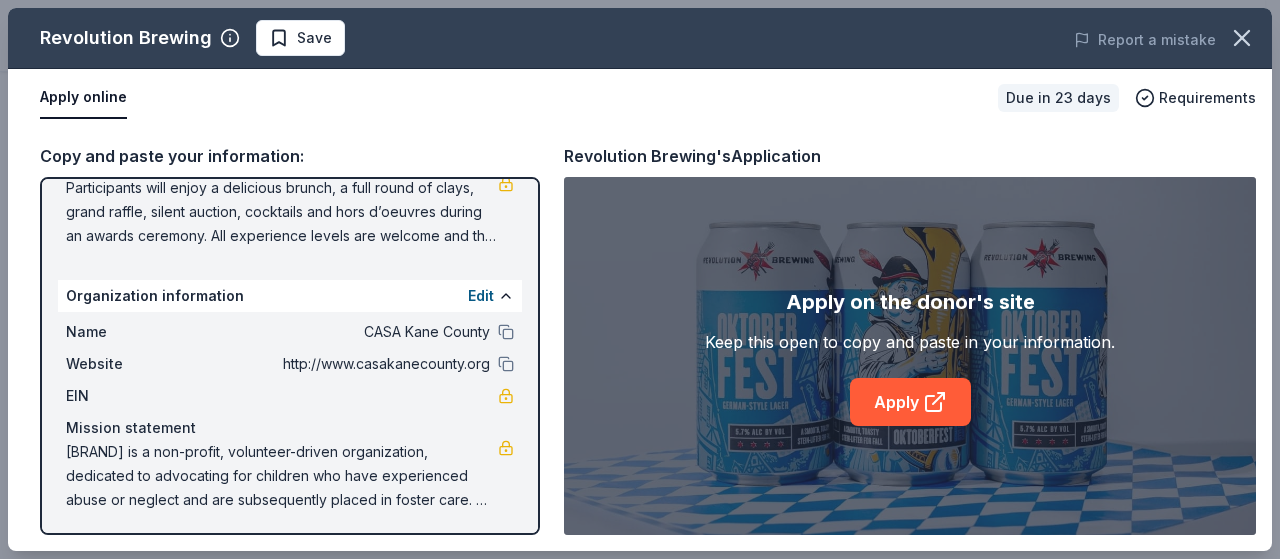 scroll, scrollTop: 214, scrollLeft: 0, axis: vertical 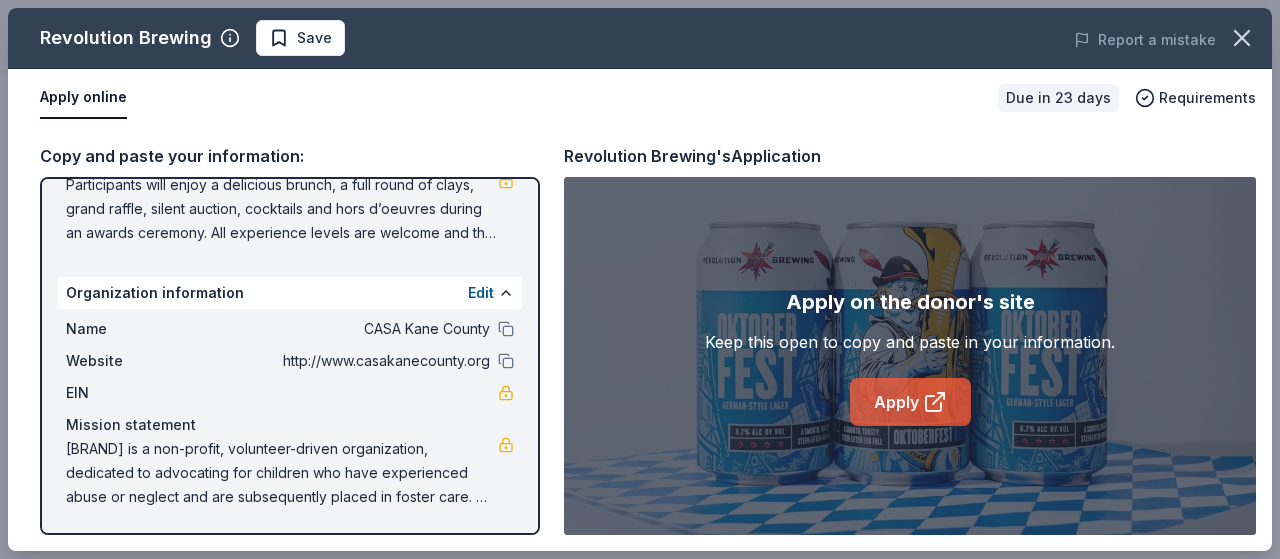click on "Apply" at bounding box center (910, 402) 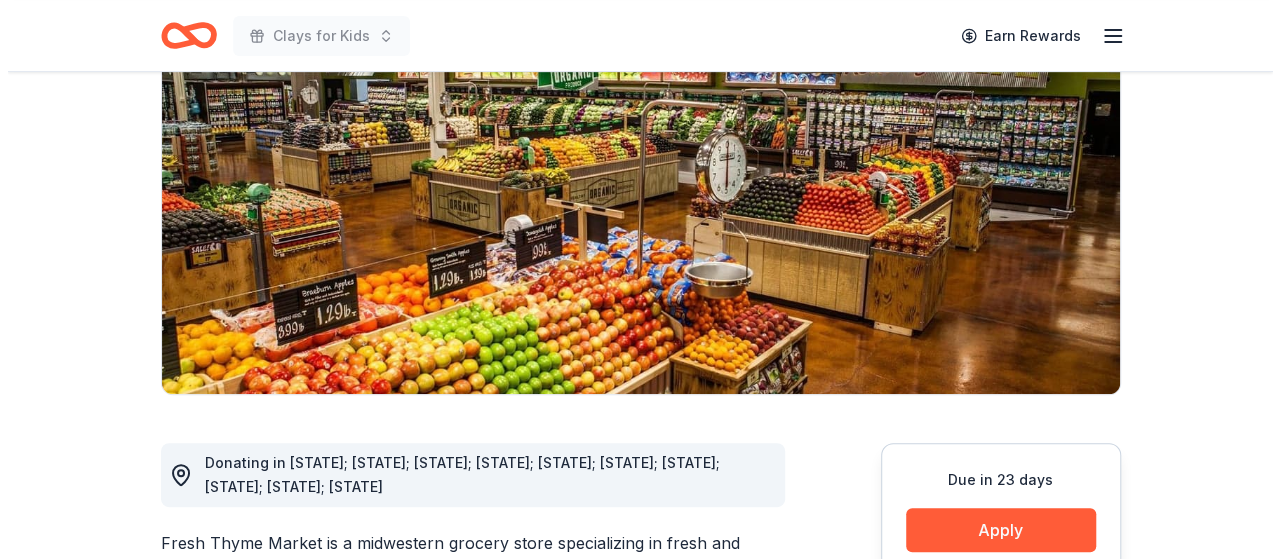scroll, scrollTop: 500, scrollLeft: 0, axis: vertical 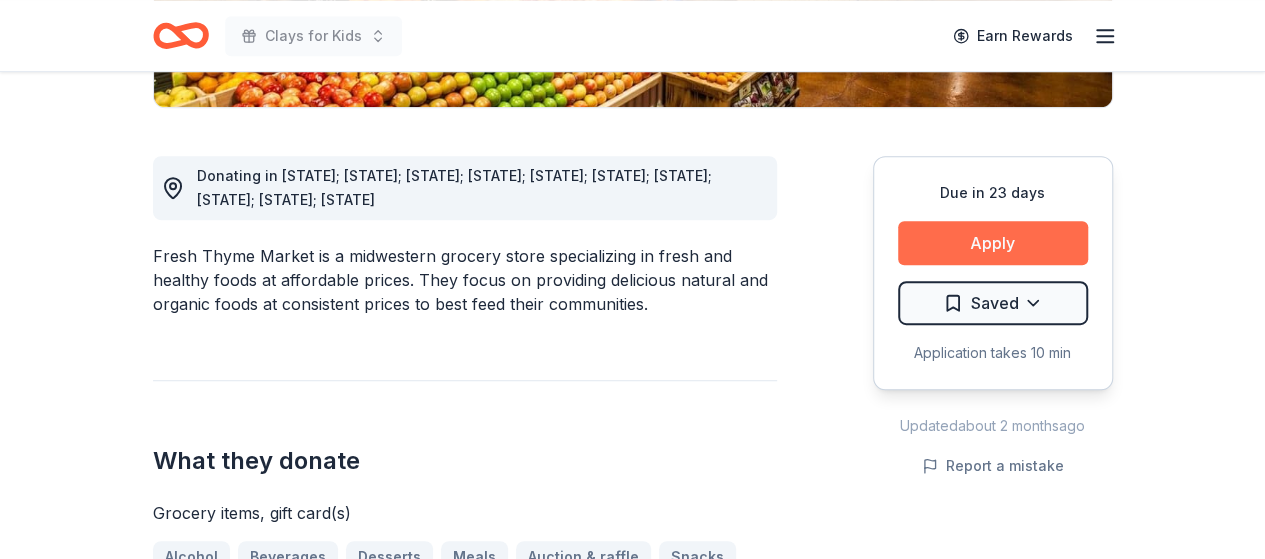 click on "Apply" at bounding box center [993, 243] 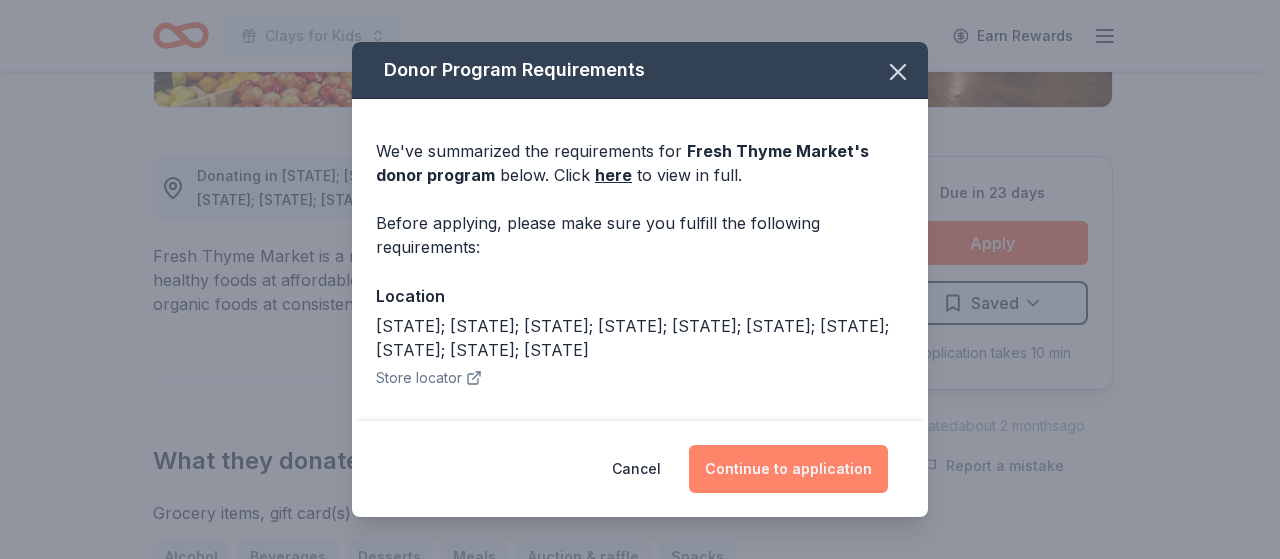 click on "Continue to application" at bounding box center (788, 469) 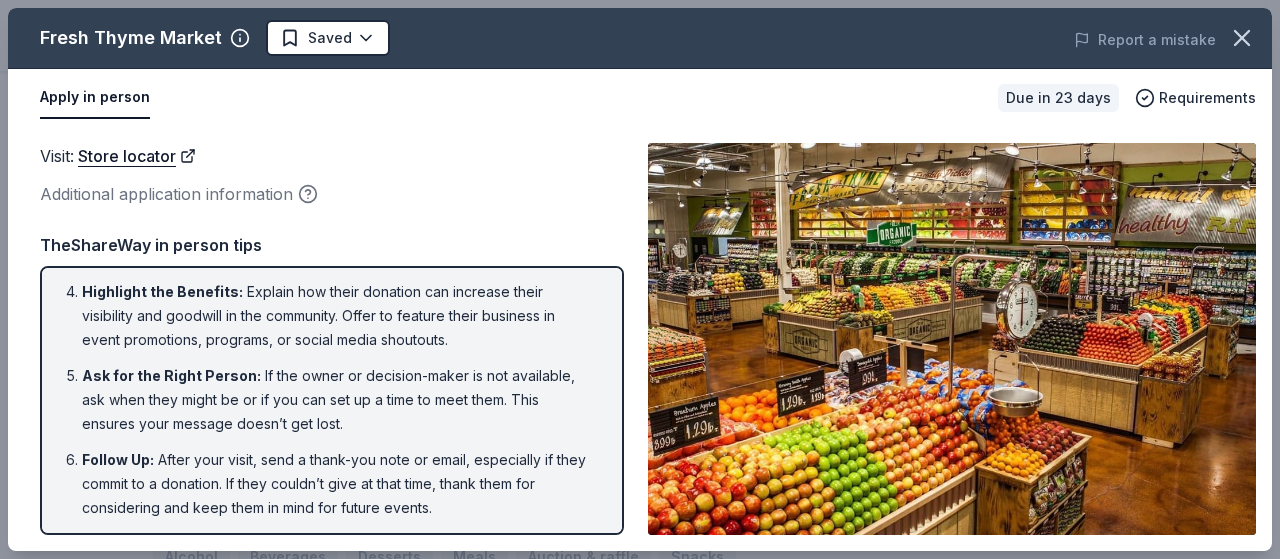 scroll, scrollTop: 210, scrollLeft: 0, axis: vertical 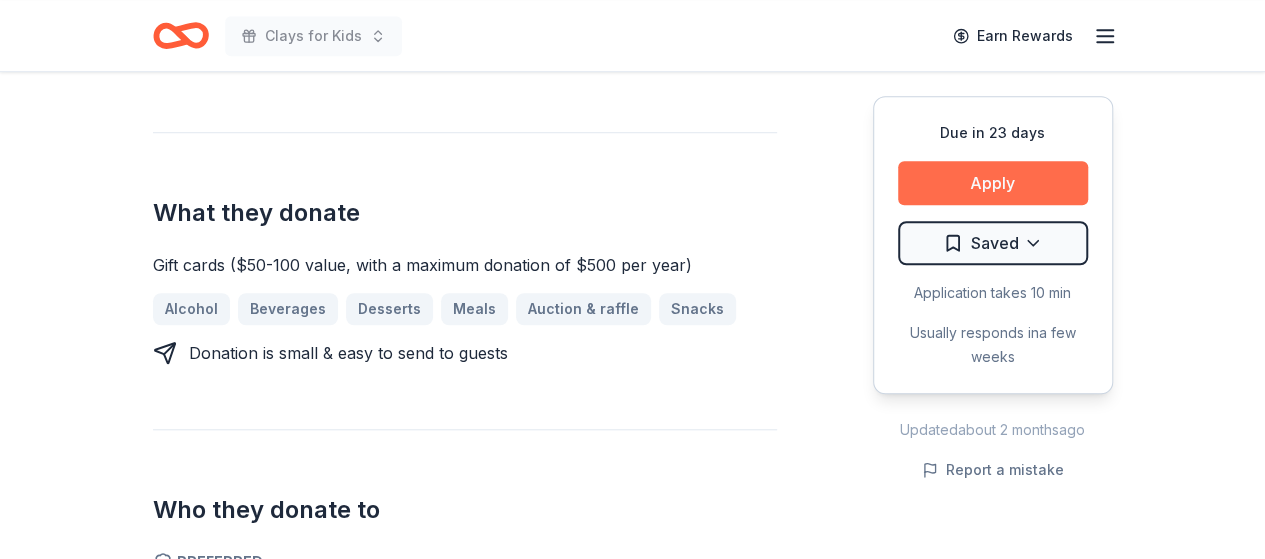 click on "Apply" at bounding box center [993, 183] 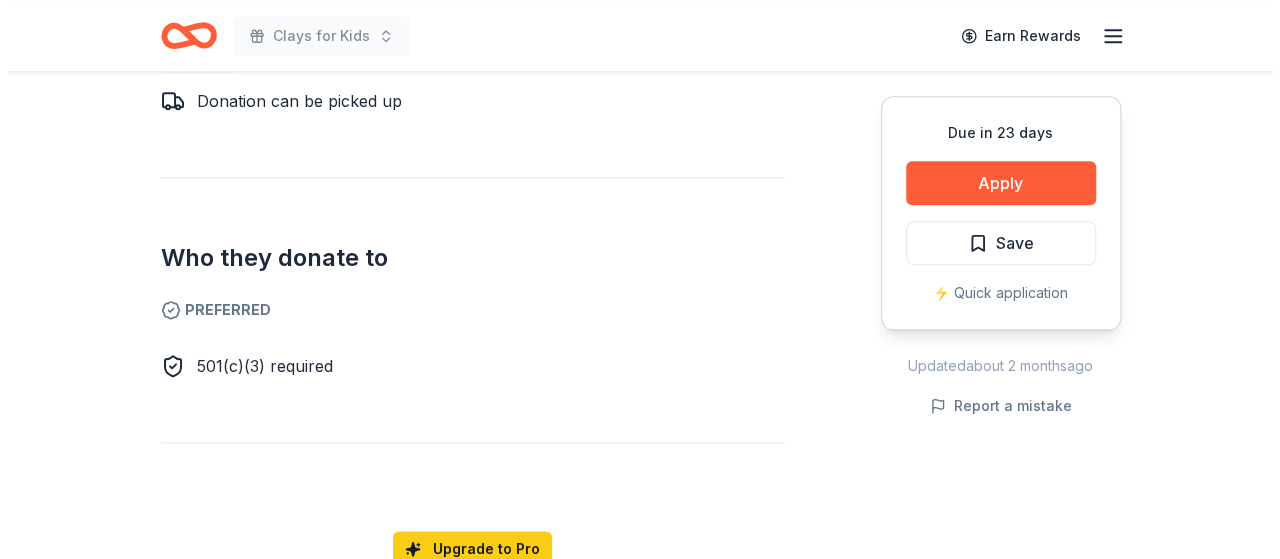 scroll, scrollTop: 700, scrollLeft: 0, axis: vertical 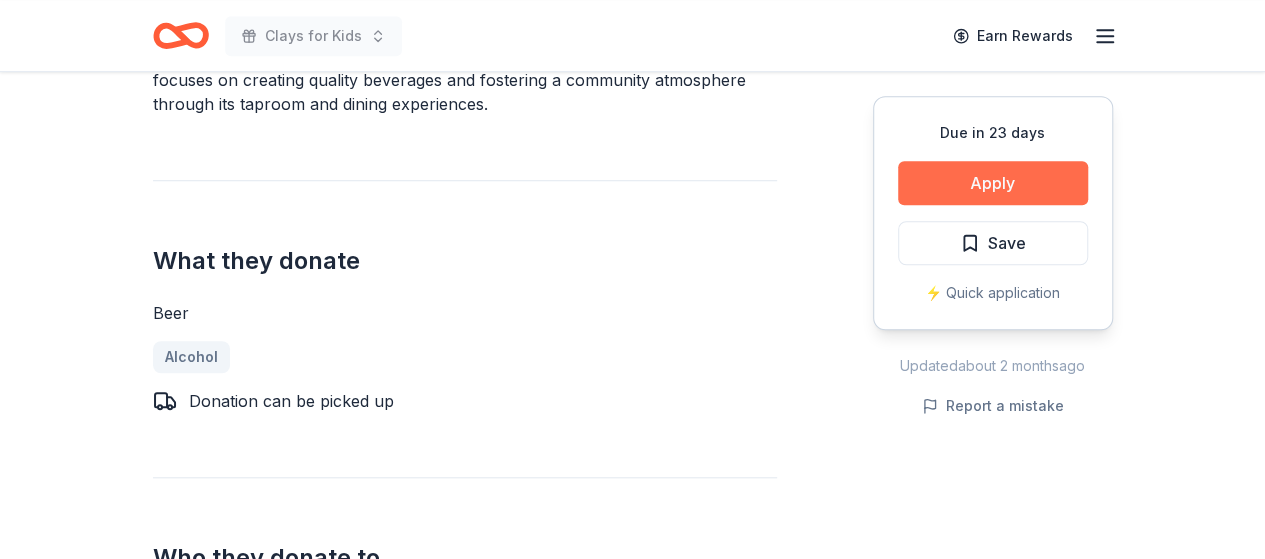 click on "Apply" at bounding box center (993, 183) 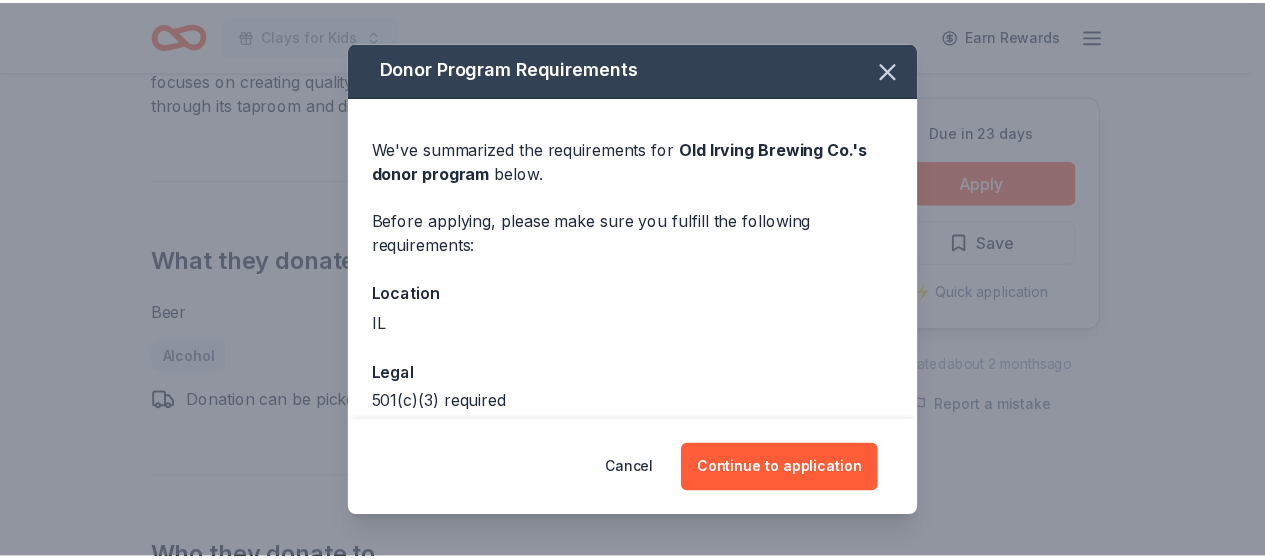 scroll, scrollTop: 0, scrollLeft: 0, axis: both 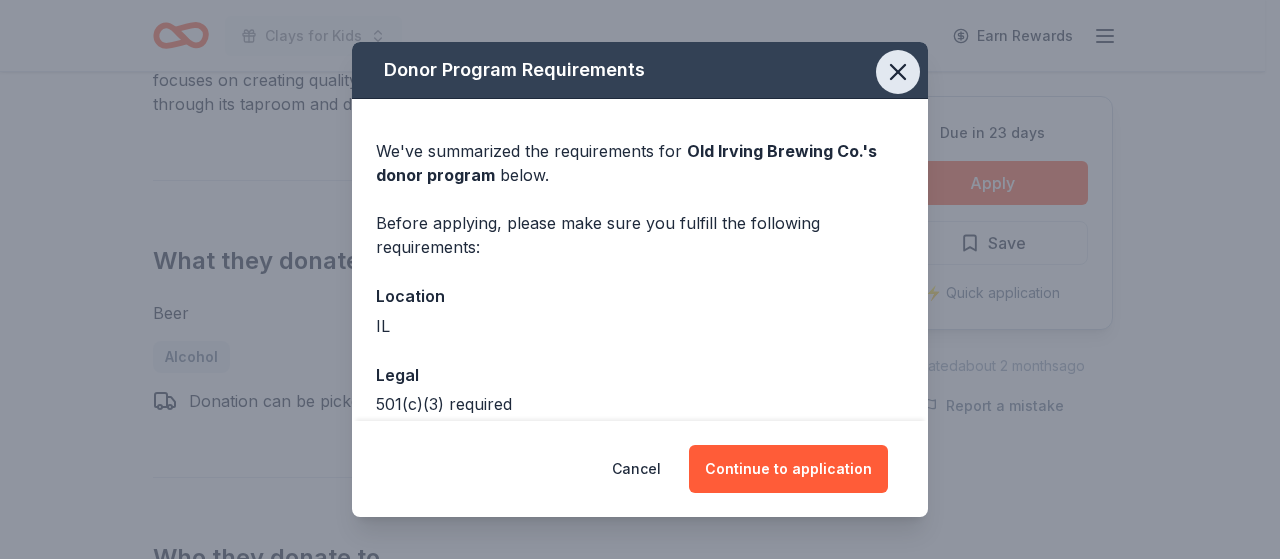 click 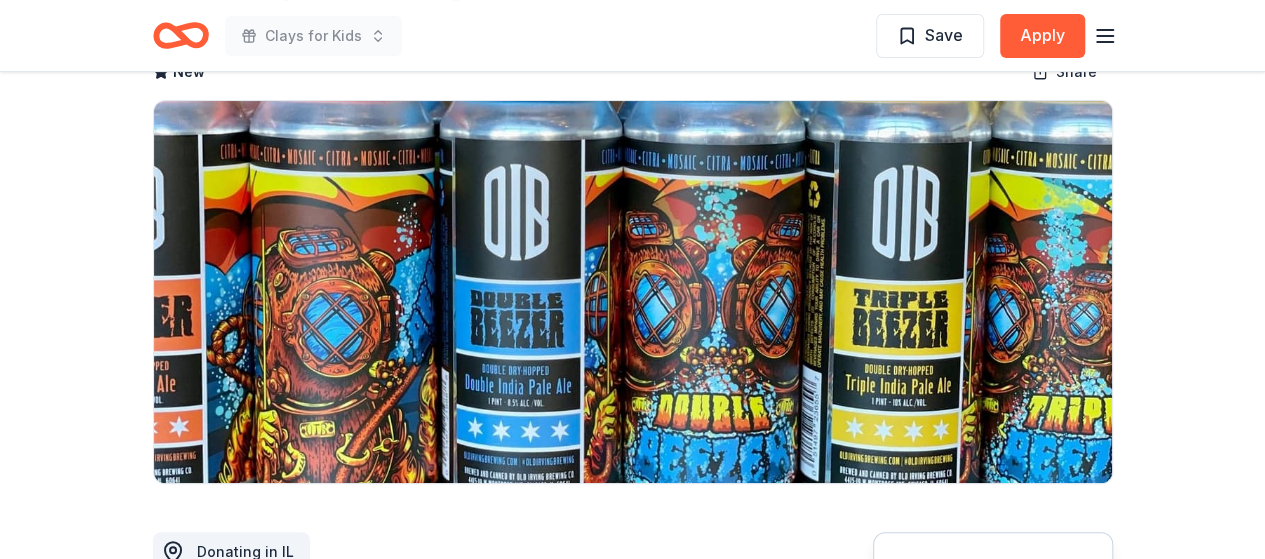 scroll, scrollTop: 0, scrollLeft: 0, axis: both 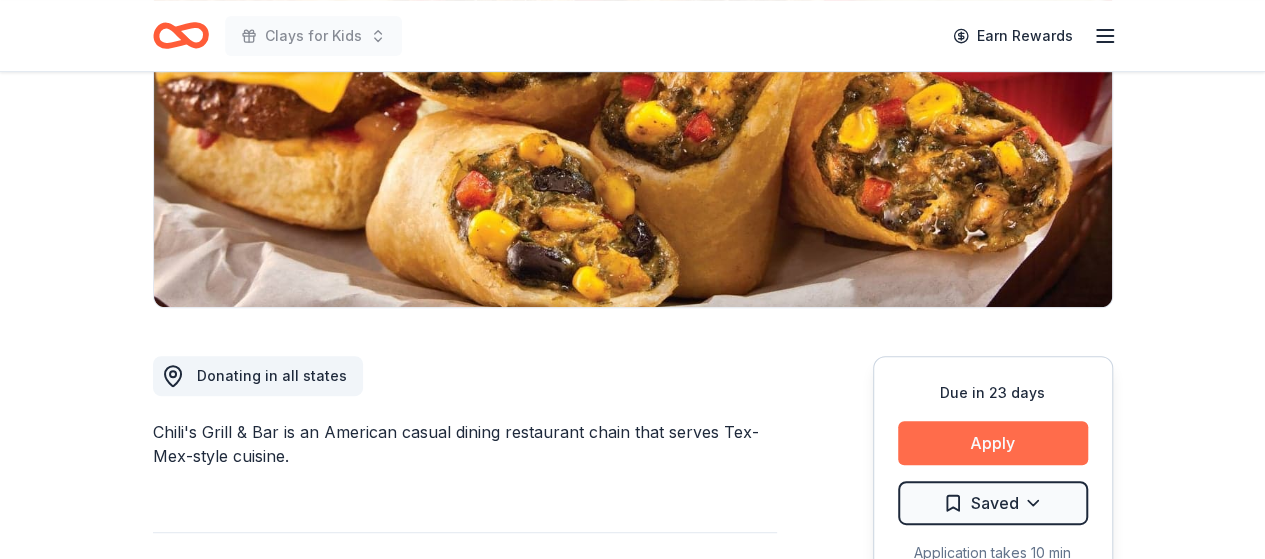 click on "Apply" at bounding box center [993, 443] 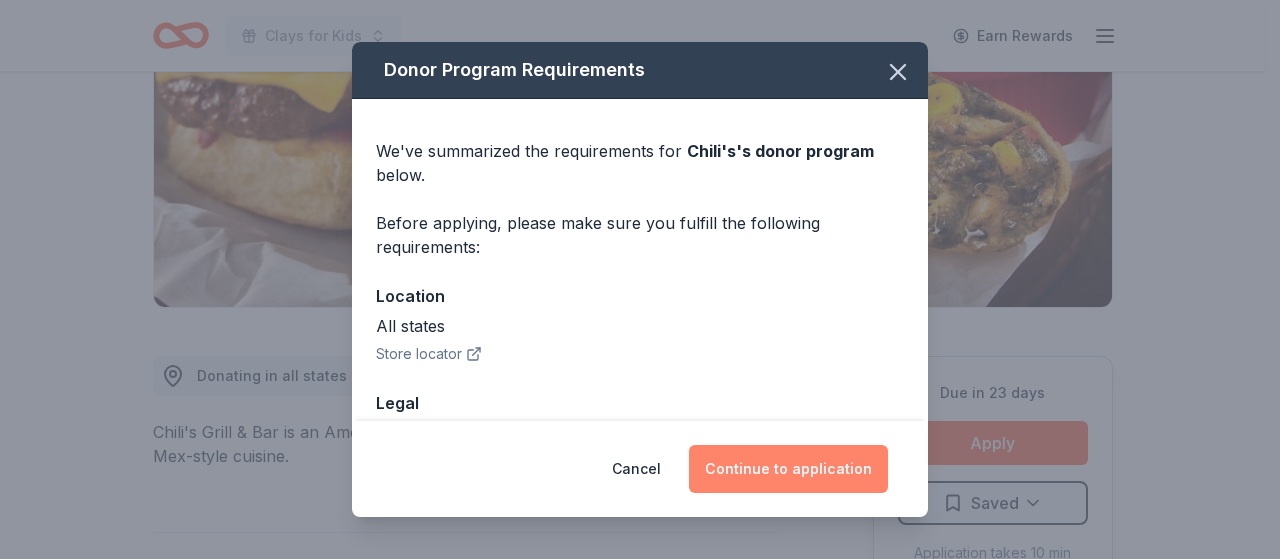 click on "Continue to application" at bounding box center [788, 469] 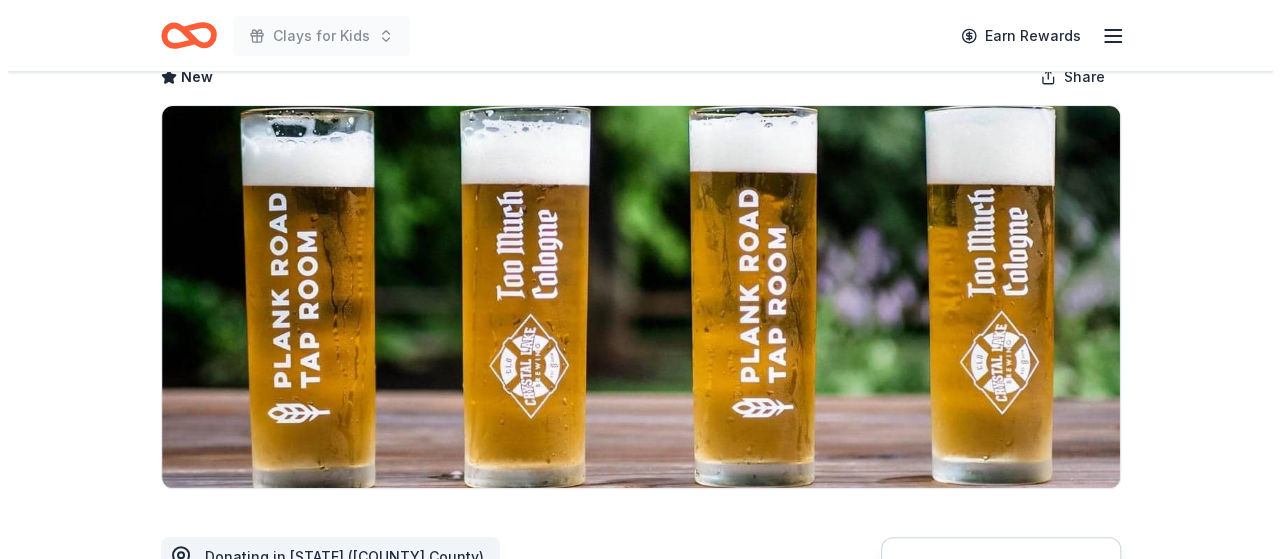 scroll, scrollTop: 300, scrollLeft: 0, axis: vertical 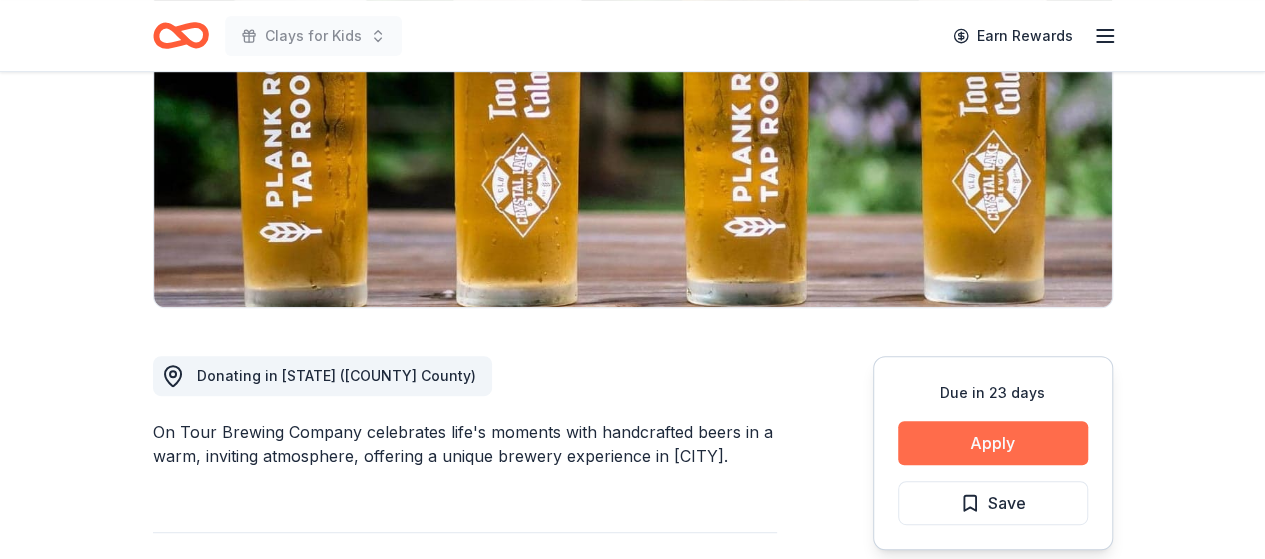 click on "Apply" at bounding box center (993, 443) 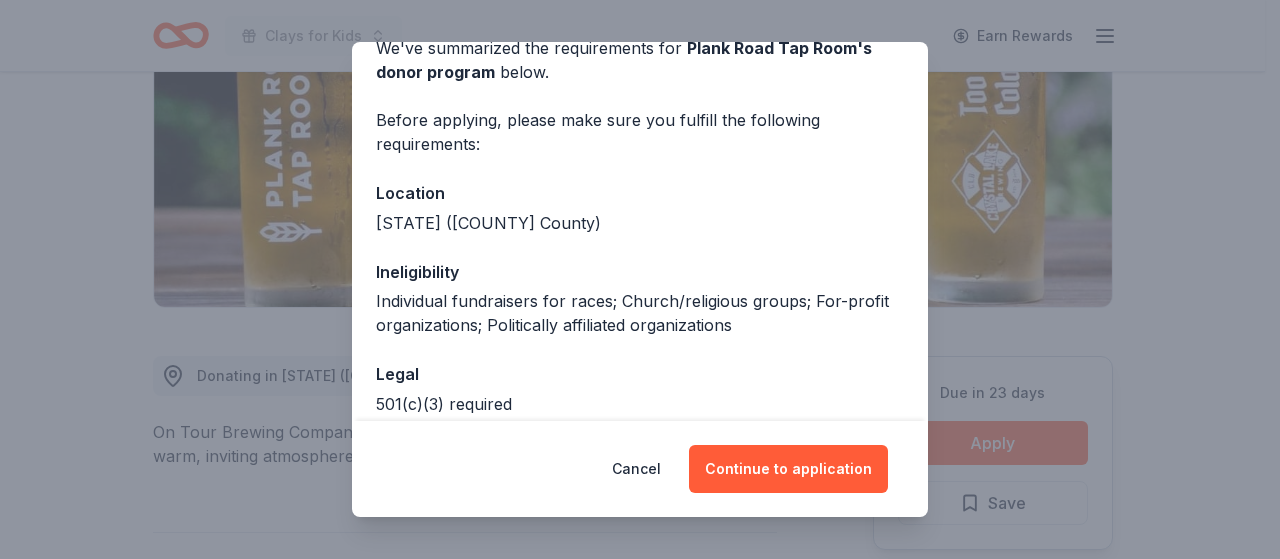 scroll, scrollTop: 4, scrollLeft: 0, axis: vertical 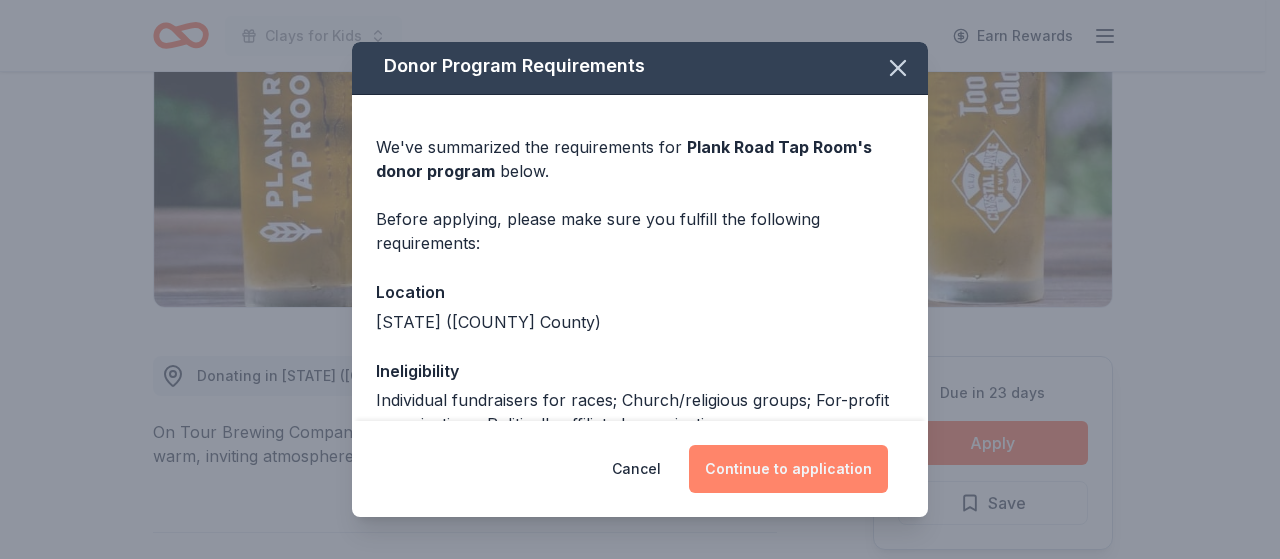 click on "Continue to application" at bounding box center [788, 469] 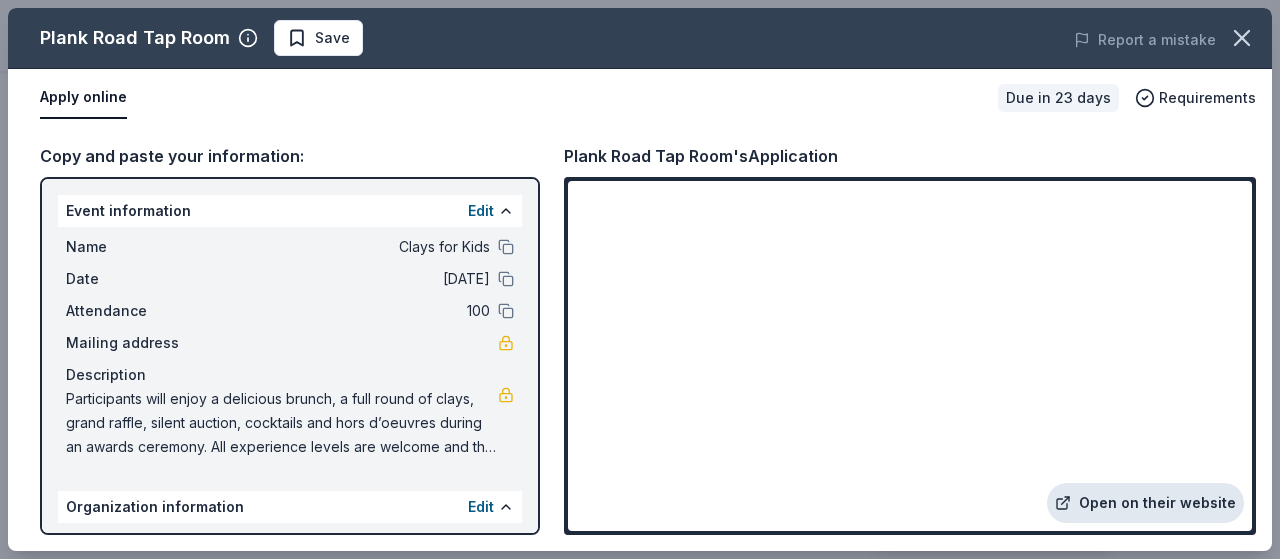 click on "Open on their website" at bounding box center (1145, 503) 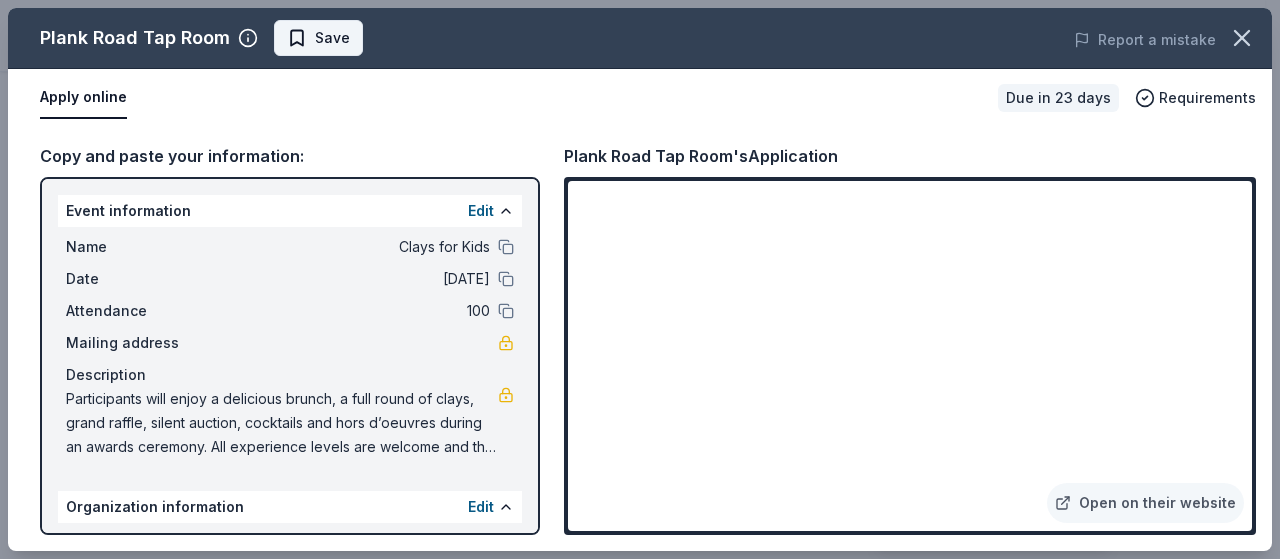 click on "Save" at bounding box center (332, 38) 